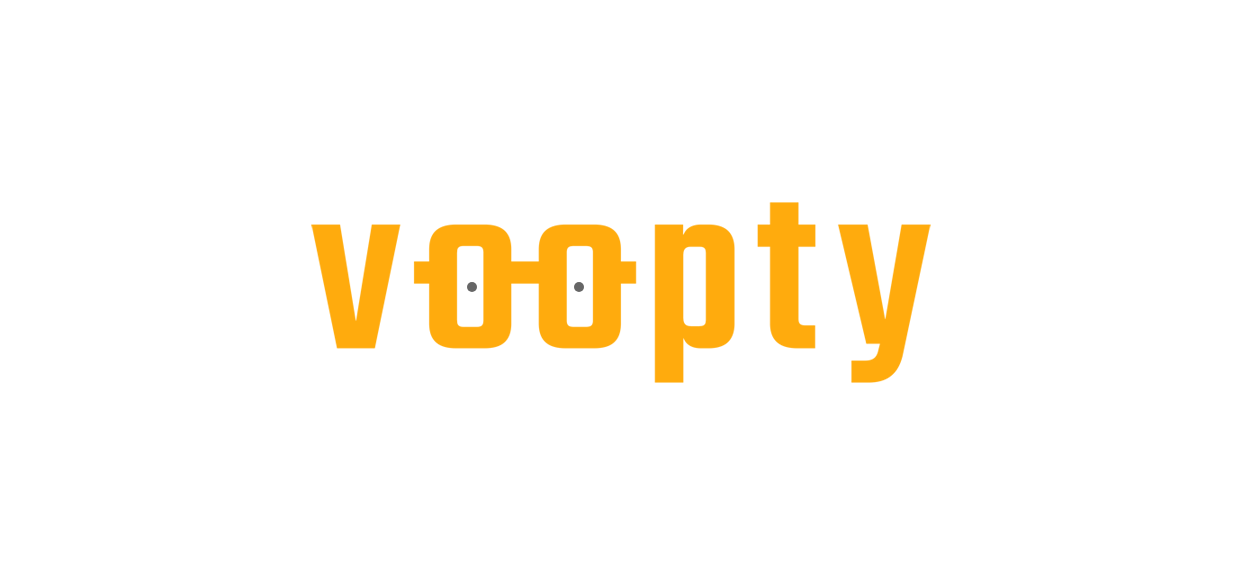 scroll, scrollTop: 0, scrollLeft: 0, axis: both 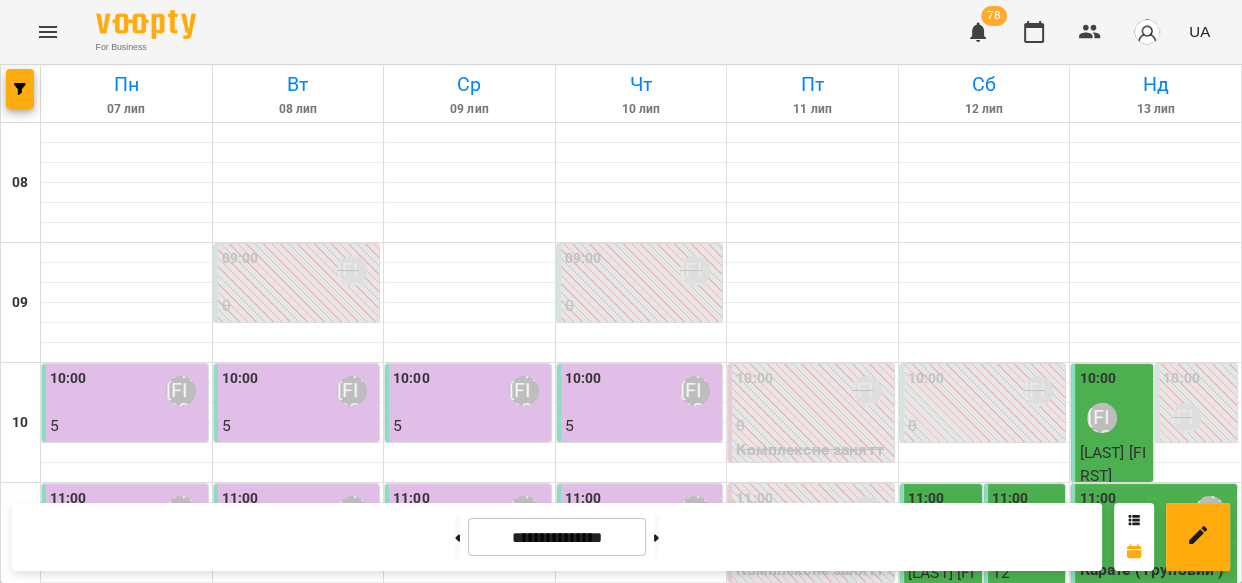click at bounding box center (656, 537) 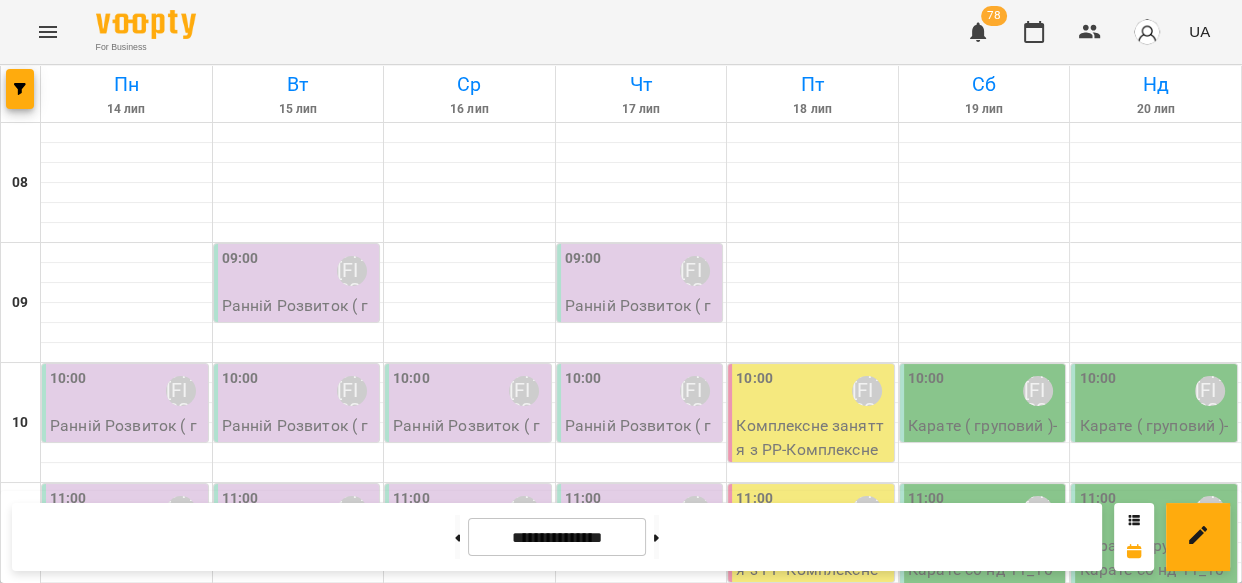scroll, scrollTop: 140, scrollLeft: 0, axis: vertical 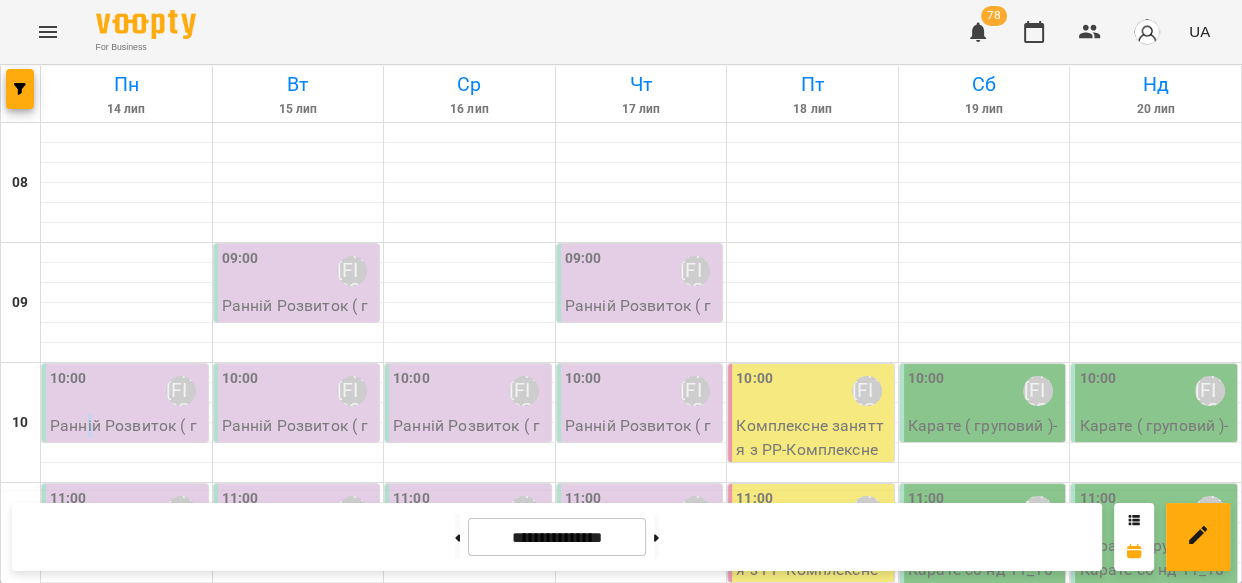 click on "Ранній Розвиток ( груповий ) - ранній розвиток груп1" at bounding box center (127, 449) 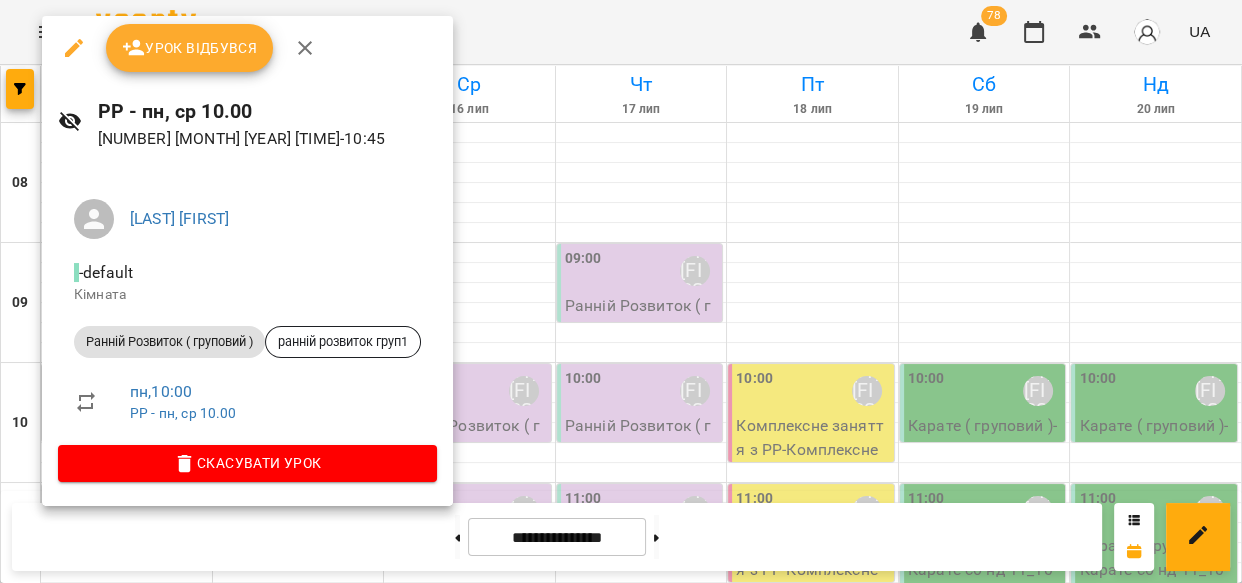 click on "Урок відбувся" at bounding box center (190, 48) 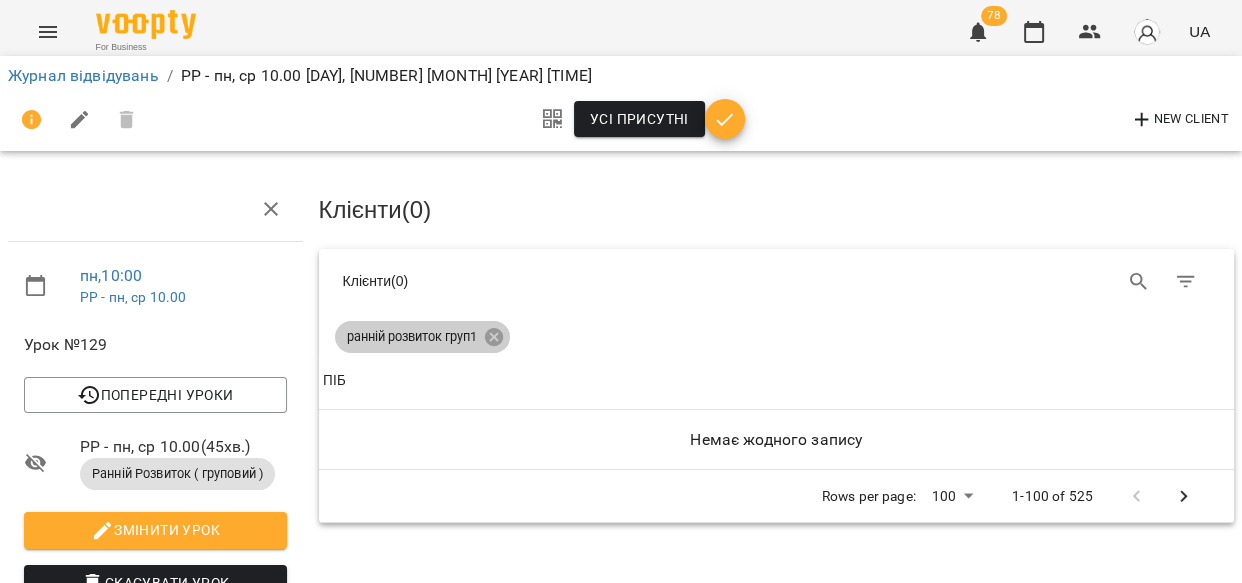 drag, startPoint x: 496, startPoint y: 337, endPoint x: 1180, endPoint y: 277, distance: 686.6265 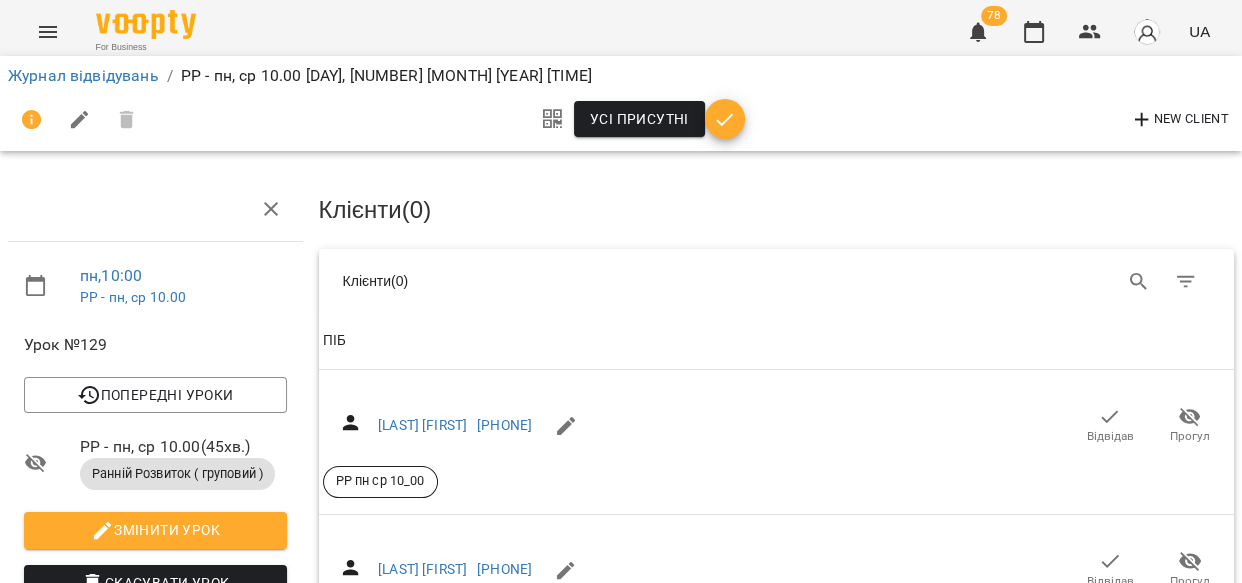 click at bounding box center (1186, 282) 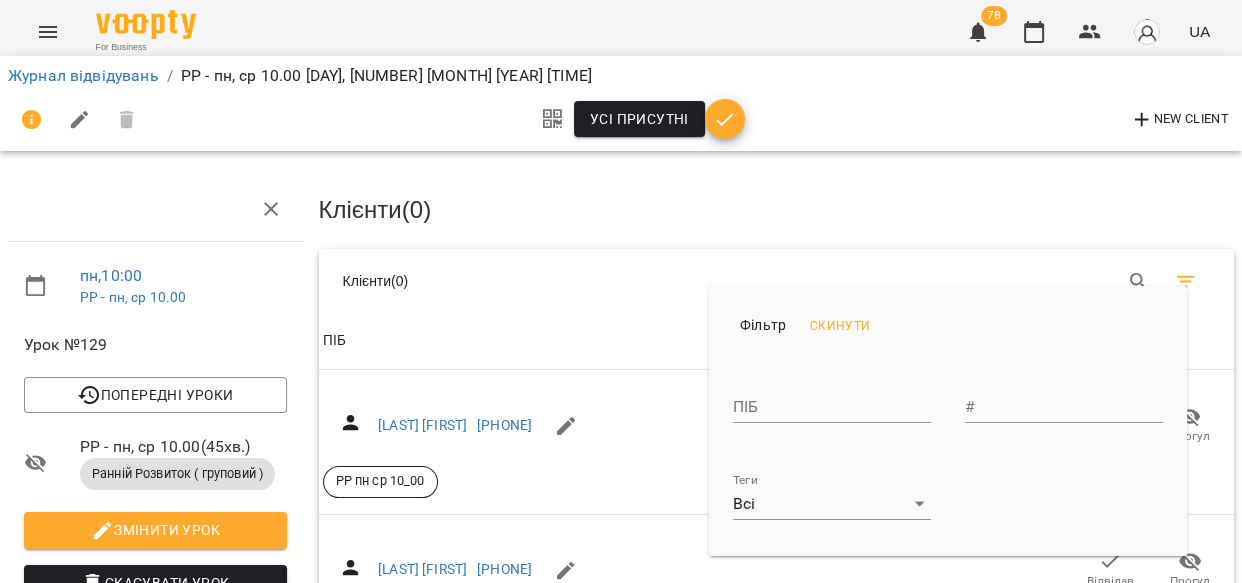 click on "**********" at bounding box center [621, 7411] 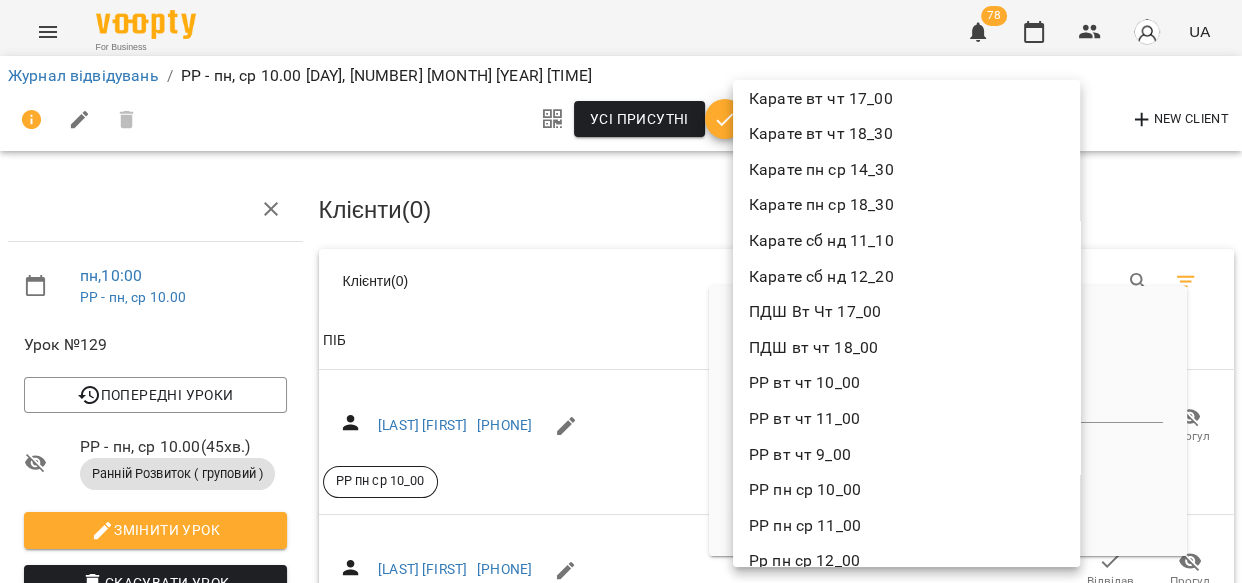 scroll, scrollTop: 172, scrollLeft: 0, axis: vertical 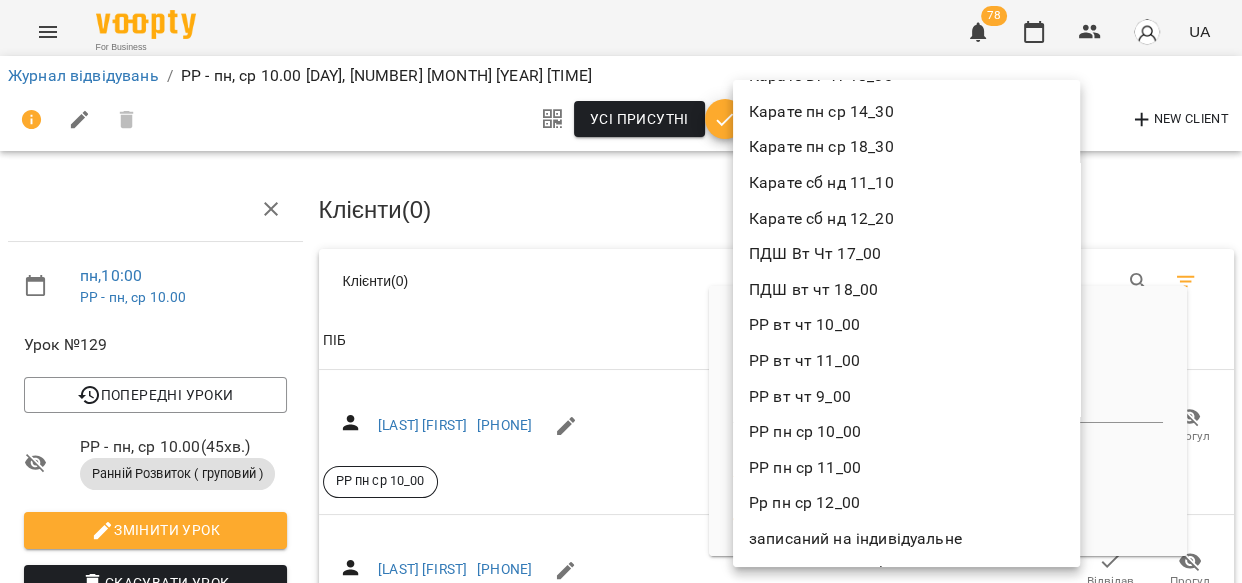 click on "РР пн ср 10_00" at bounding box center [906, 432] 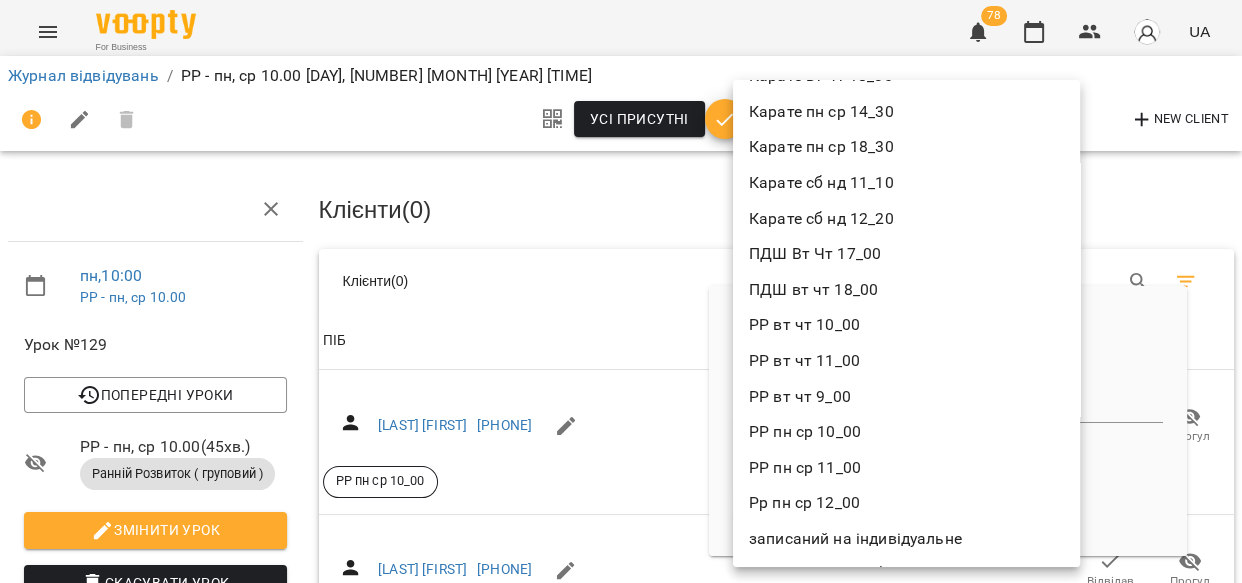 type on "**********" 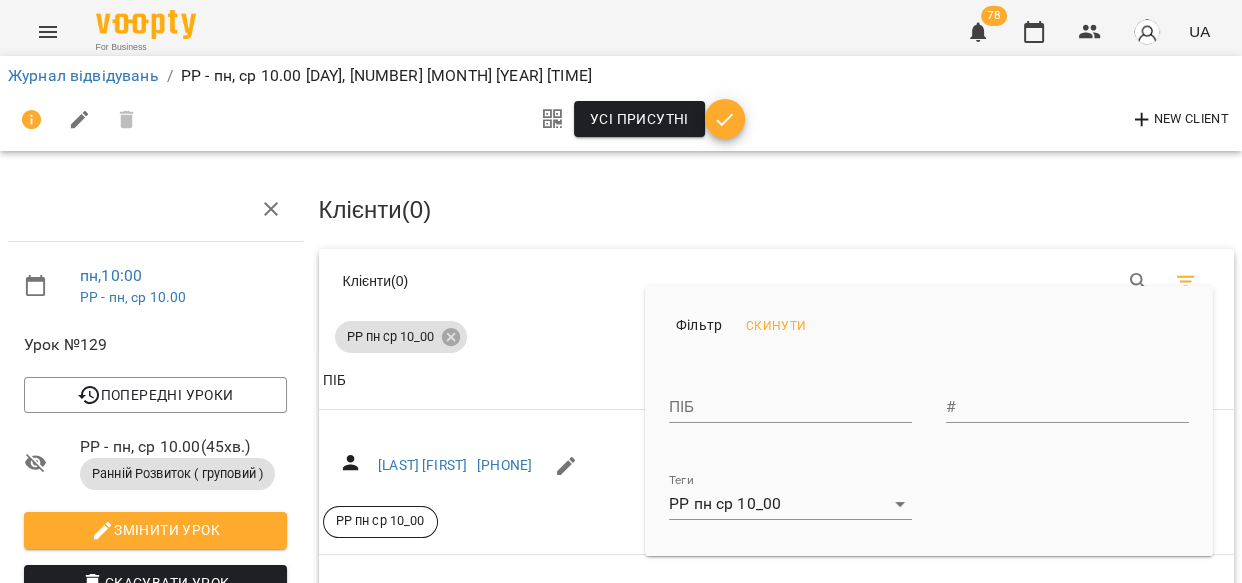 drag, startPoint x: 1234, startPoint y: 229, endPoint x: 1240, endPoint y: 266, distance: 37.48333 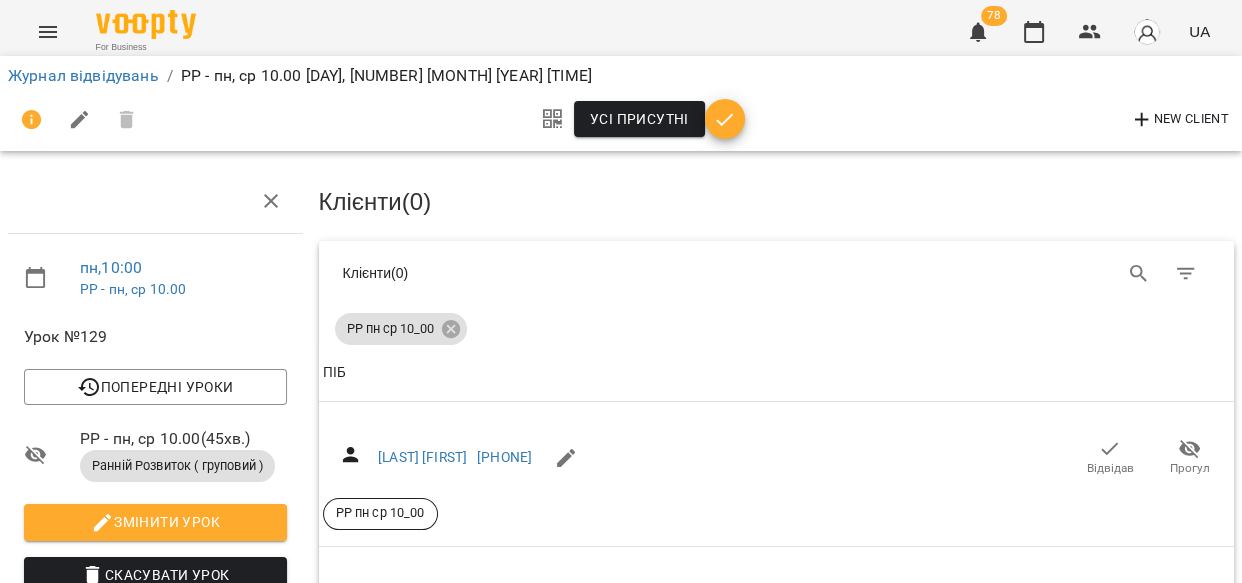 scroll, scrollTop: 170, scrollLeft: 0, axis: vertical 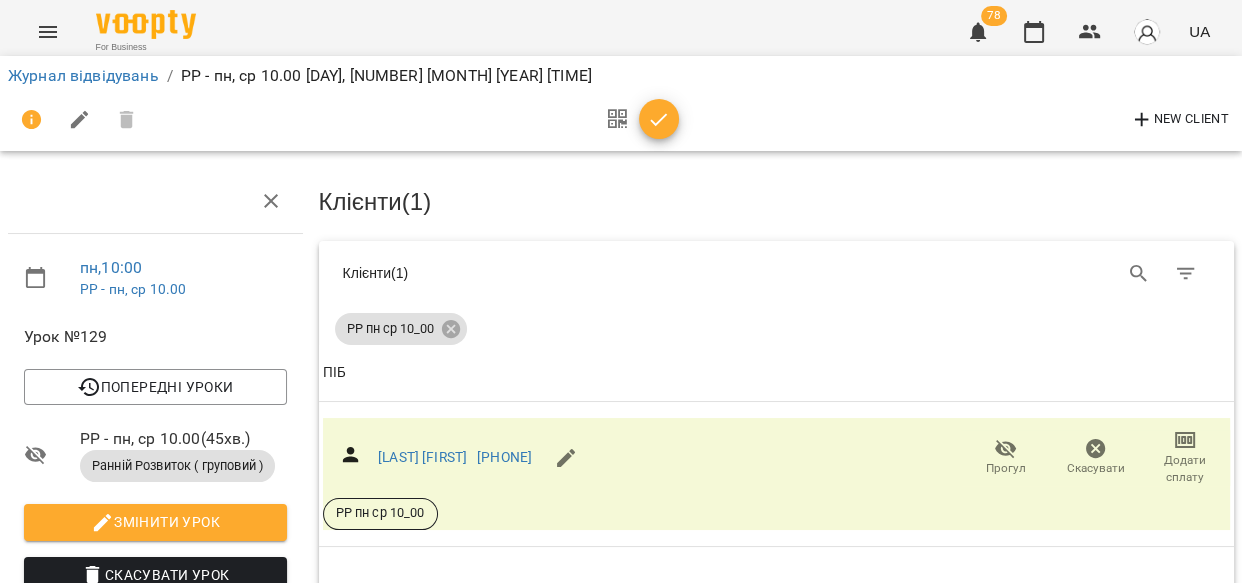 drag, startPoint x: 1097, startPoint y: 432, endPoint x: 1136, endPoint y: 410, distance: 44.777225 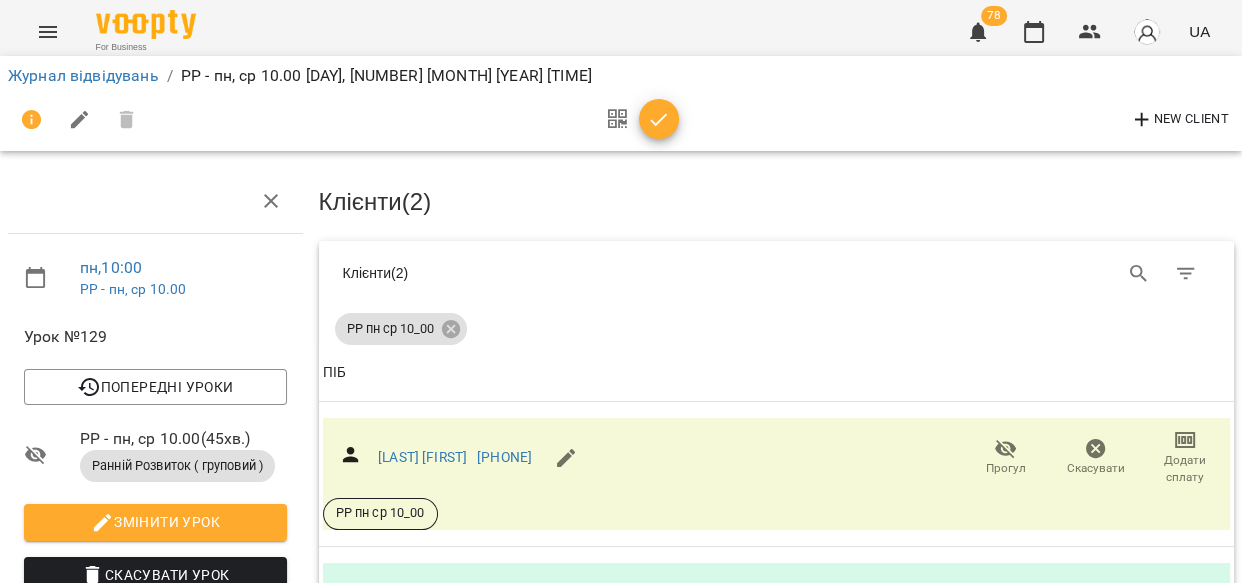 scroll, scrollTop: 483, scrollLeft: 0, axis: vertical 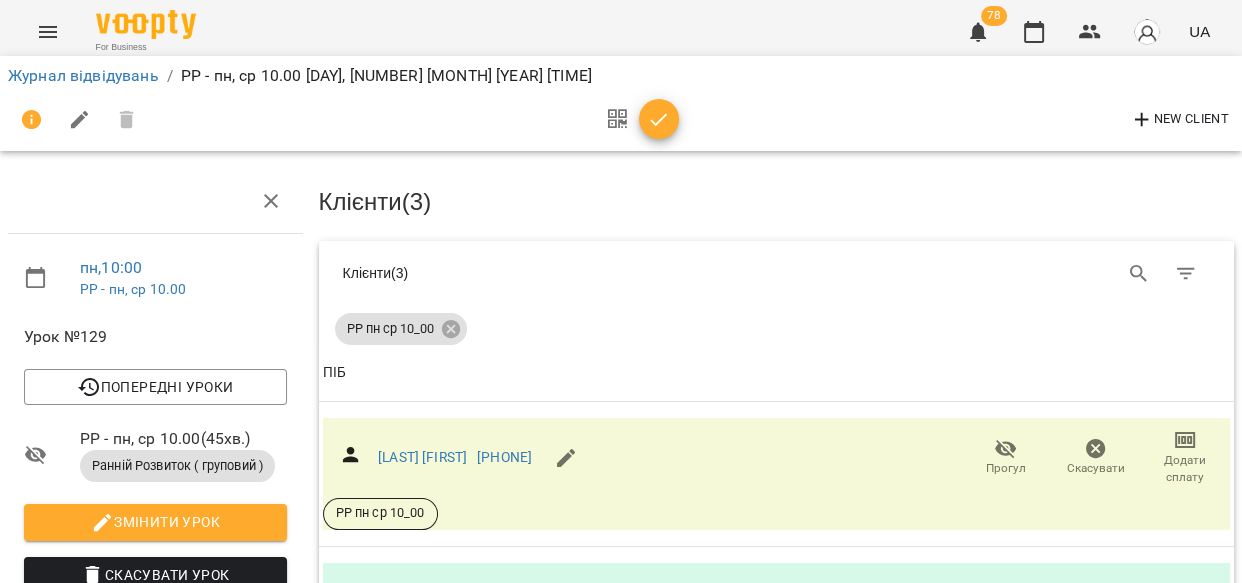 click 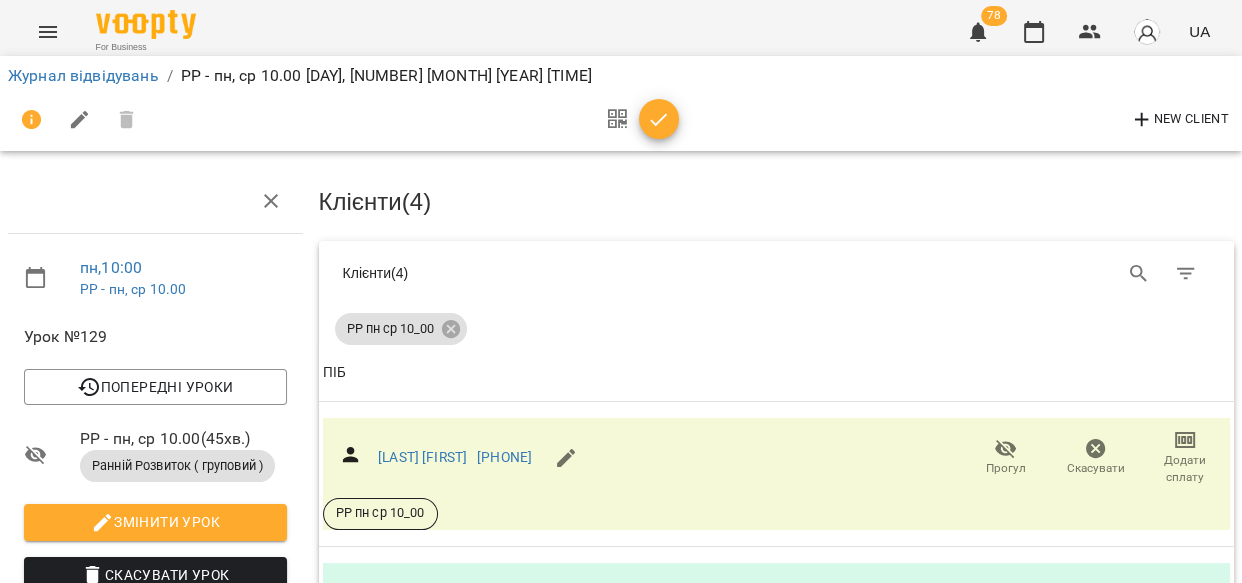 scroll, scrollTop: 830, scrollLeft: 0, axis: vertical 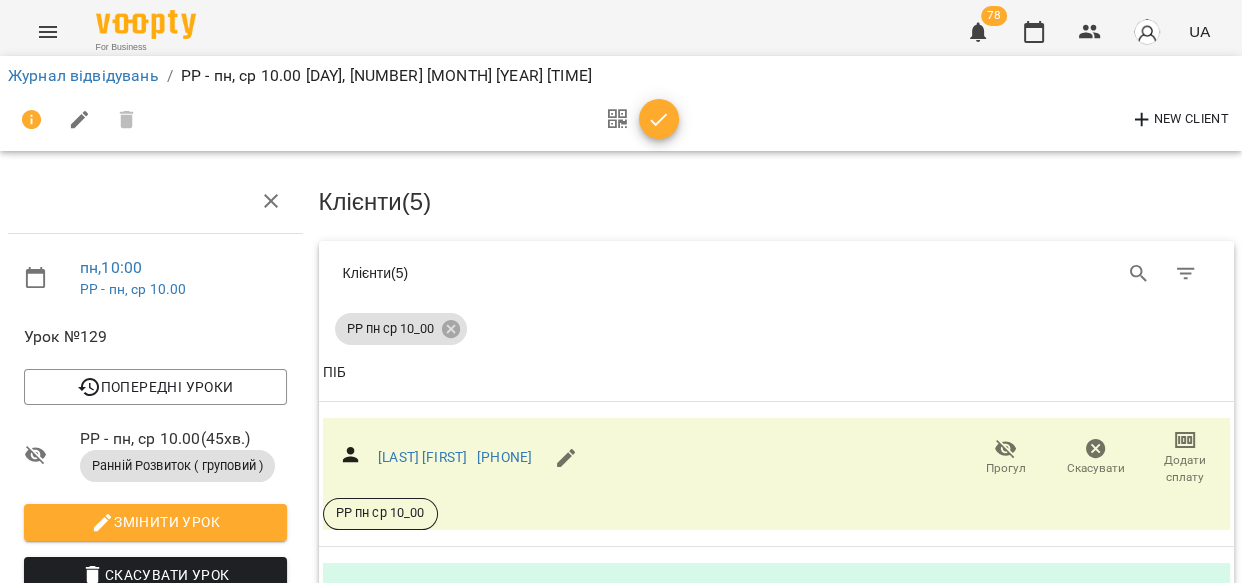 drag, startPoint x: 1101, startPoint y: 497, endPoint x: 1111, endPoint y: 493, distance: 10.770329 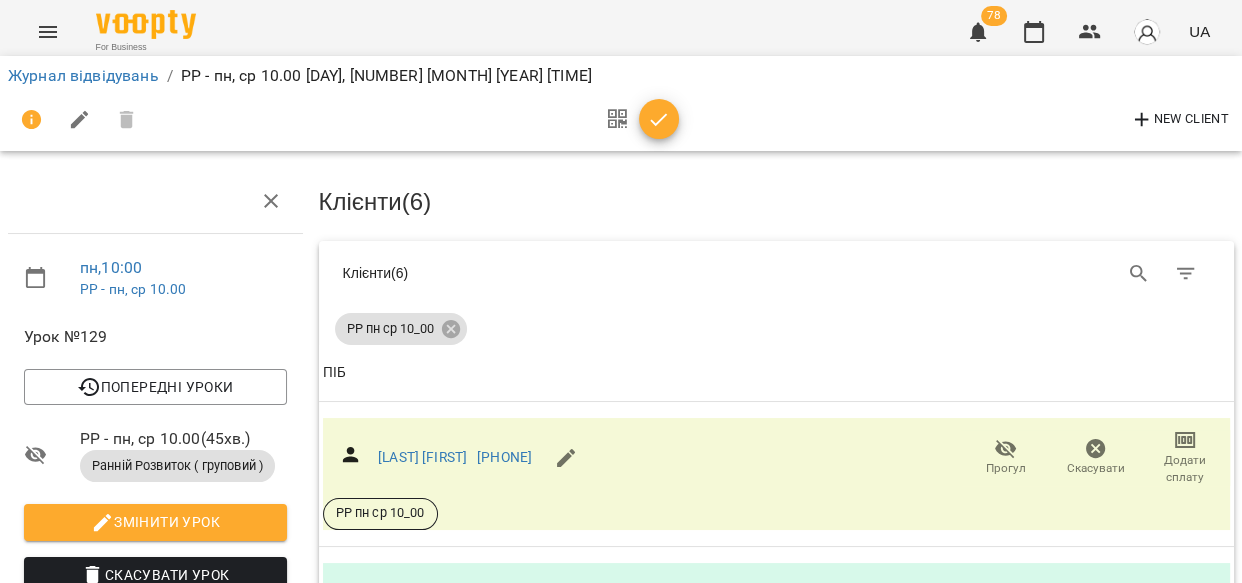scroll, scrollTop: 922, scrollLeft: 0, axis: vertical 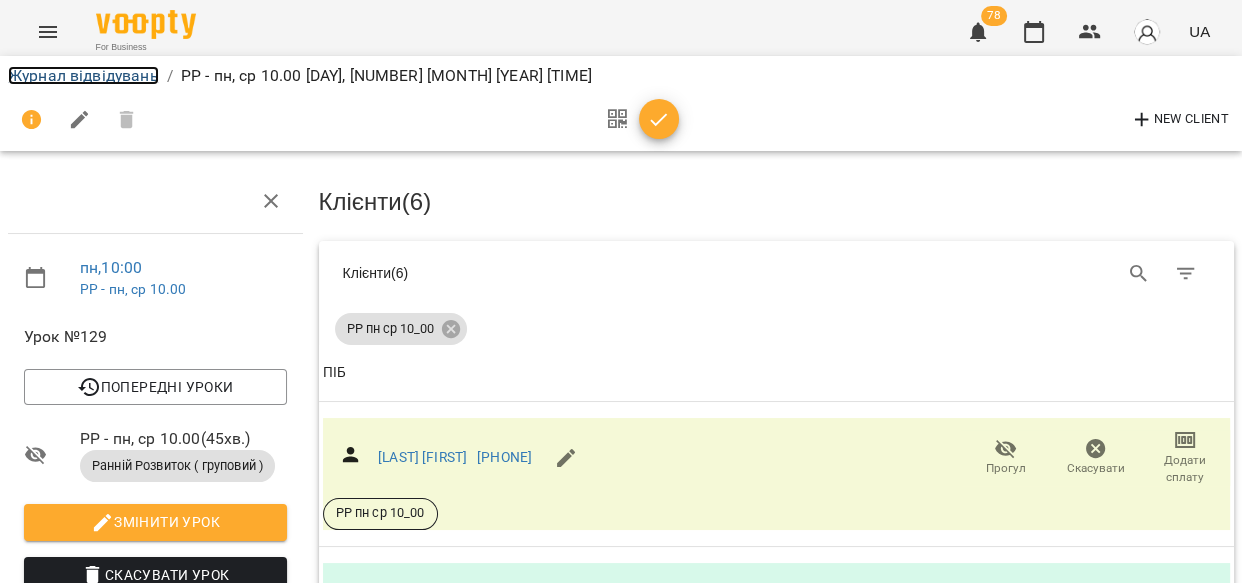 click on "Журнал відвідувань" at bounding box center [83, 75] 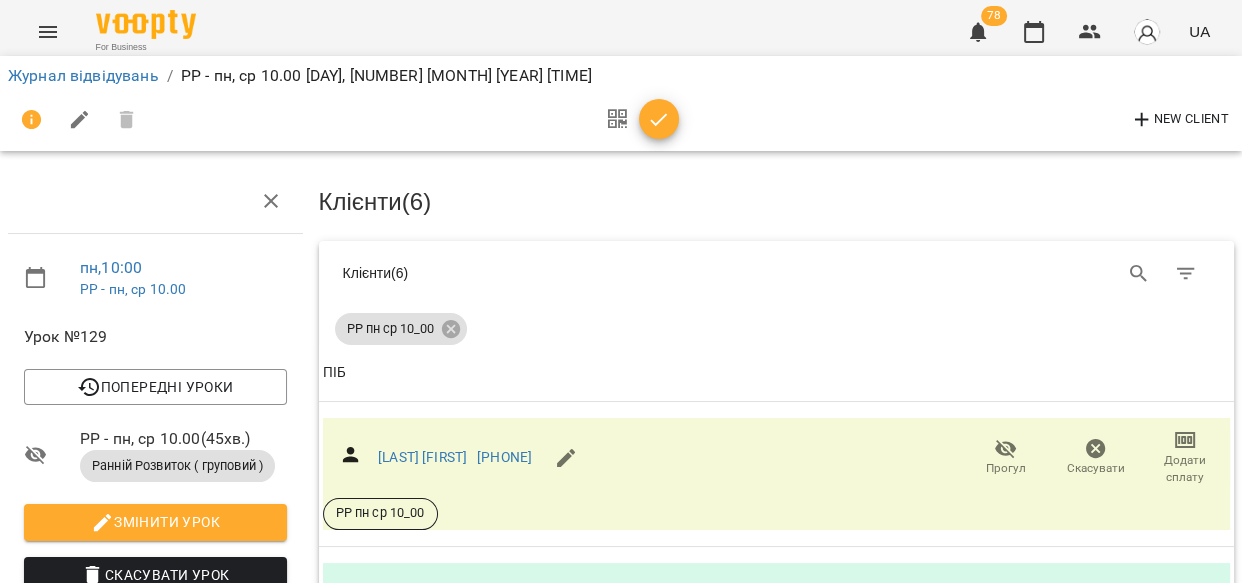 scroll, scrollTop: 0, scrollLeft: 0, axis: both 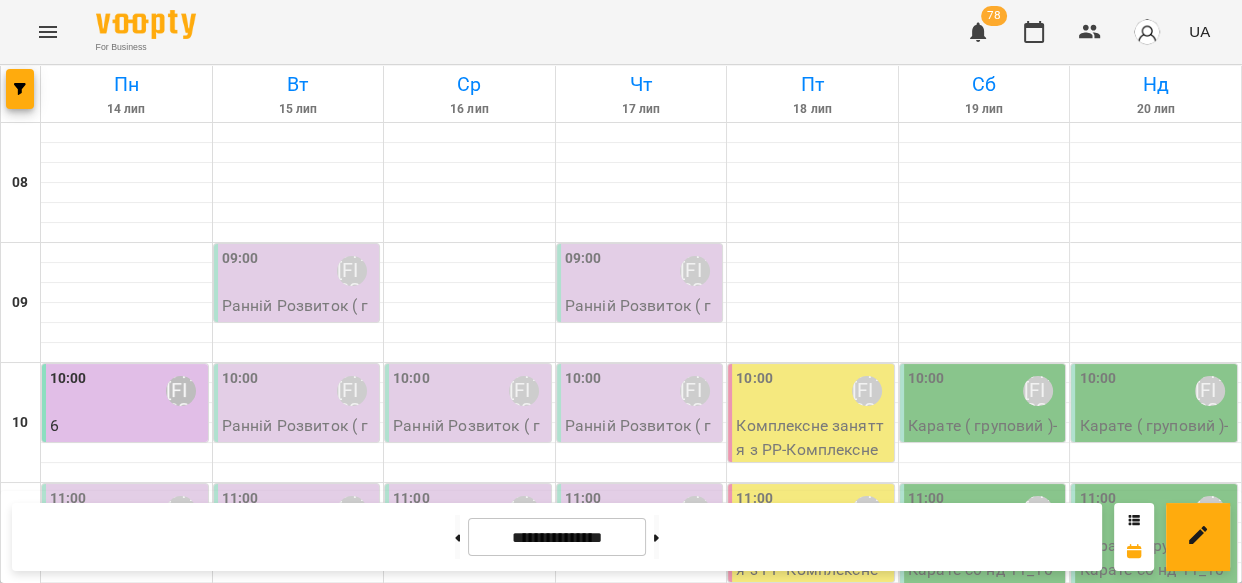 click on "Ранній Розвиток ( груповий ) (ранній розвиток груп1)" at bounding box center [127, 473] 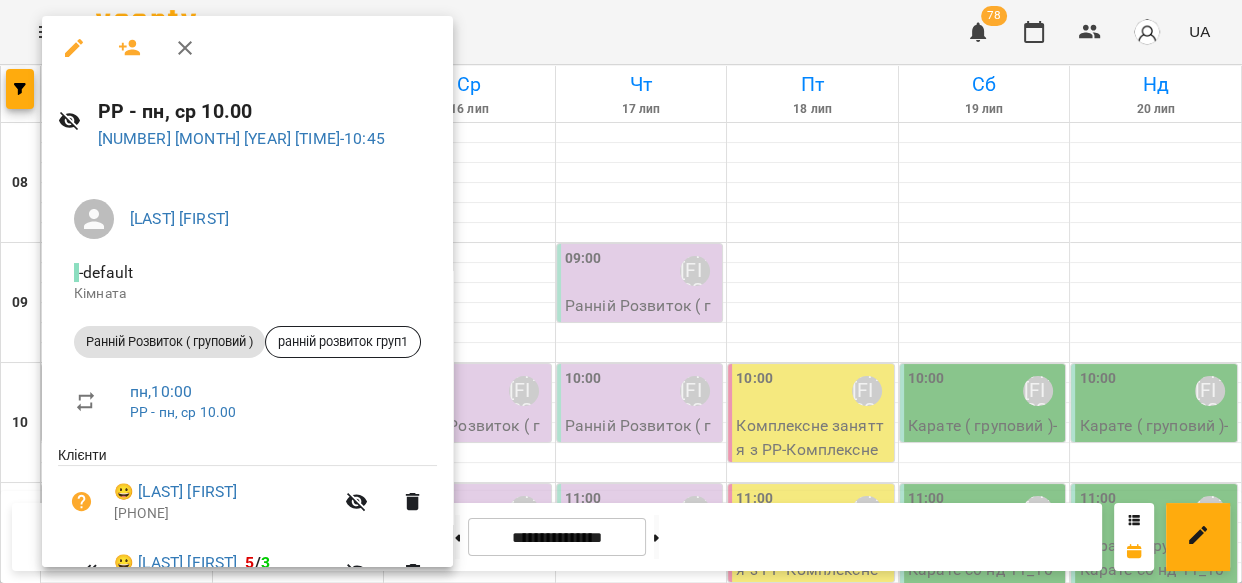 click 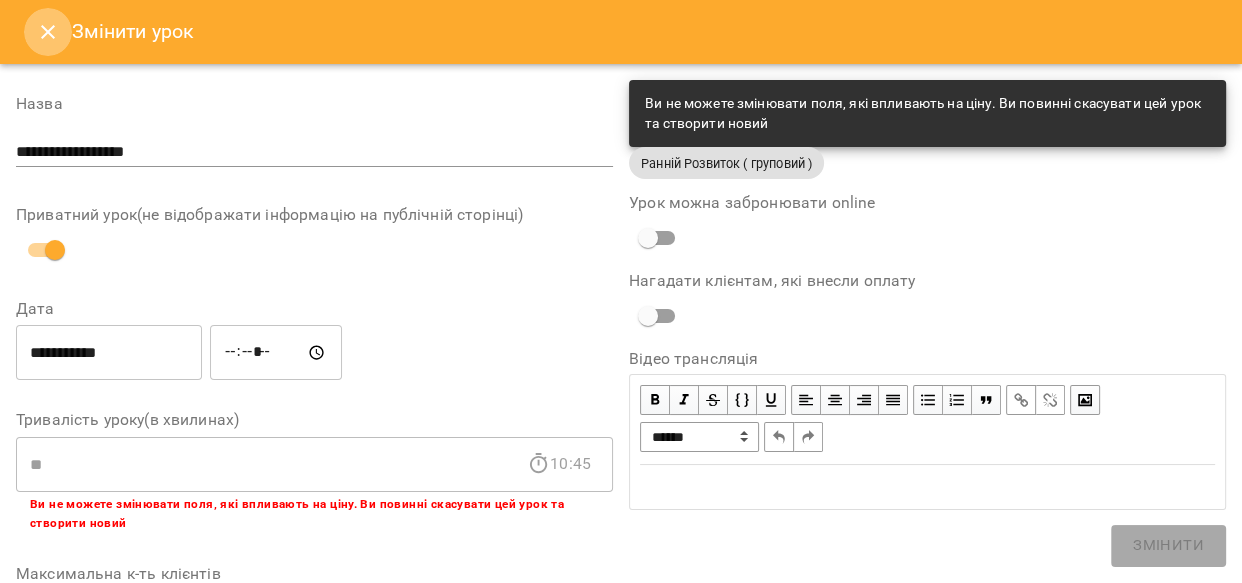 click 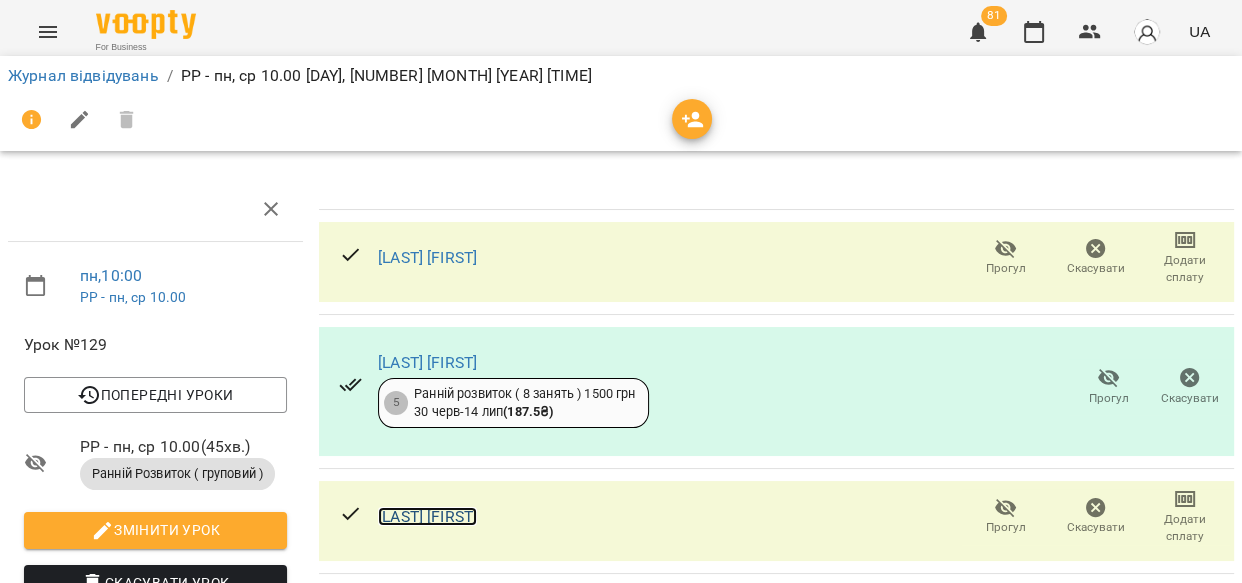 click on "Кундля [LAST]" at bounding box center [427, 516] 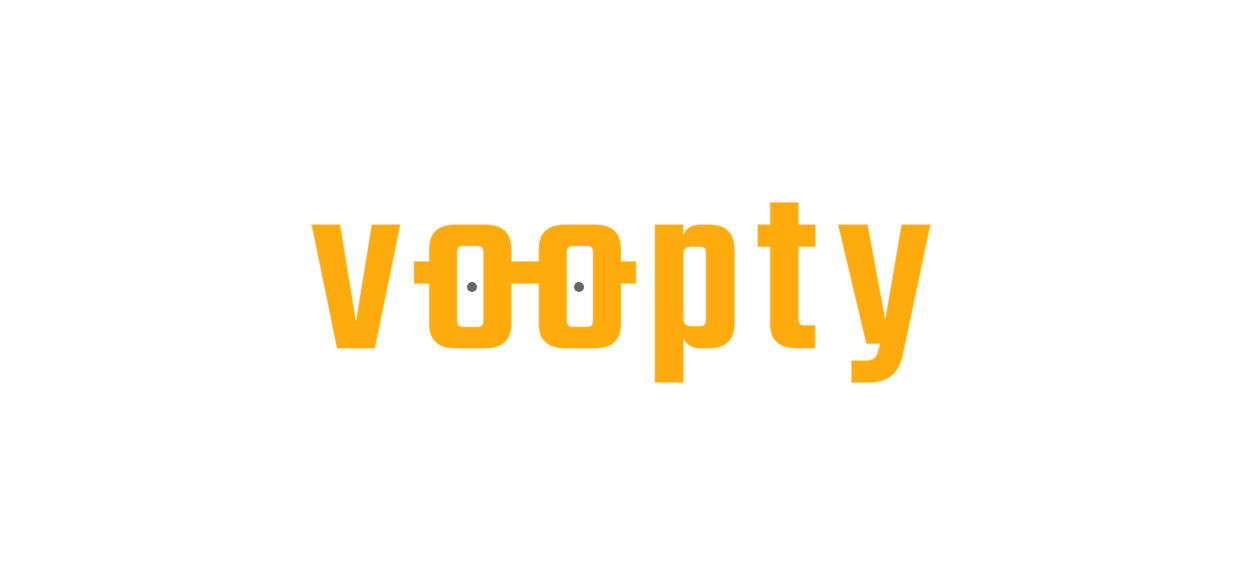 scroll, scrollTop: 0, scrollLeft: 0, axis: both 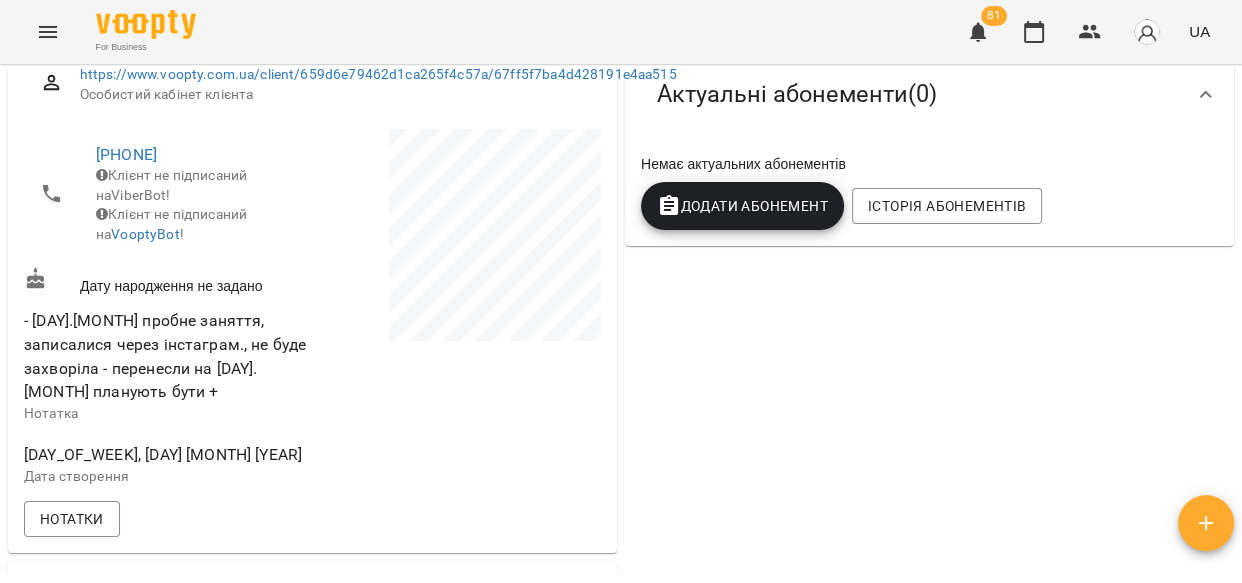 click on "Історія абонементів" at bounding box center (947, 206) 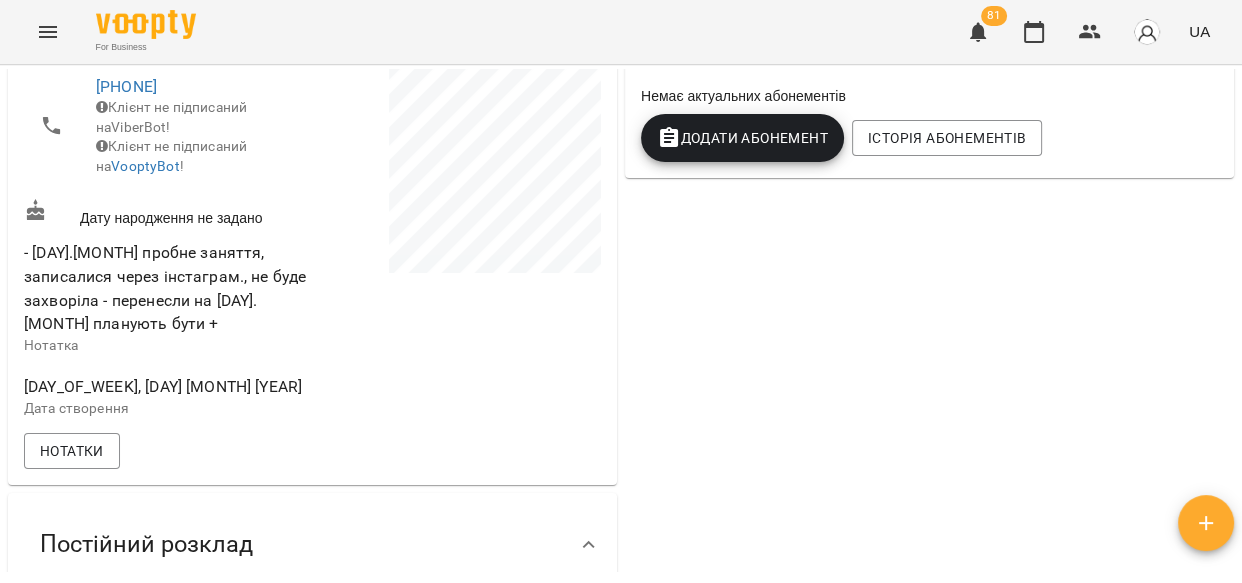 scroll, scrollTop: 794, scrollLeft: 0, axis: vertical 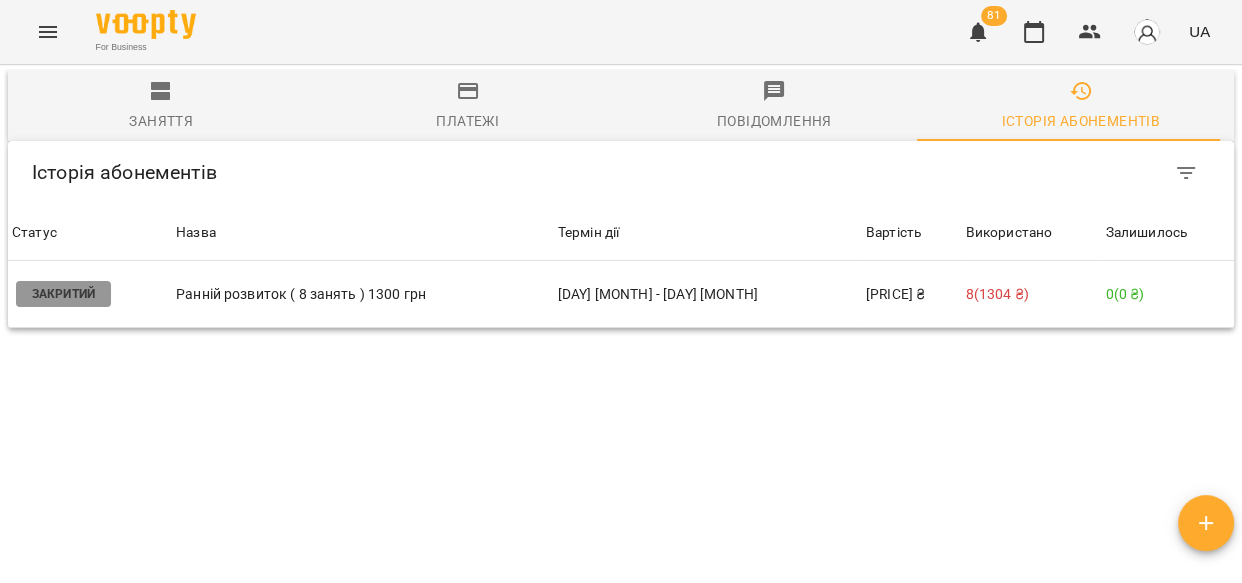 click on "Ранній розвиток ( 8 занять ) 1300 грн" at bounding box center (363, 294) 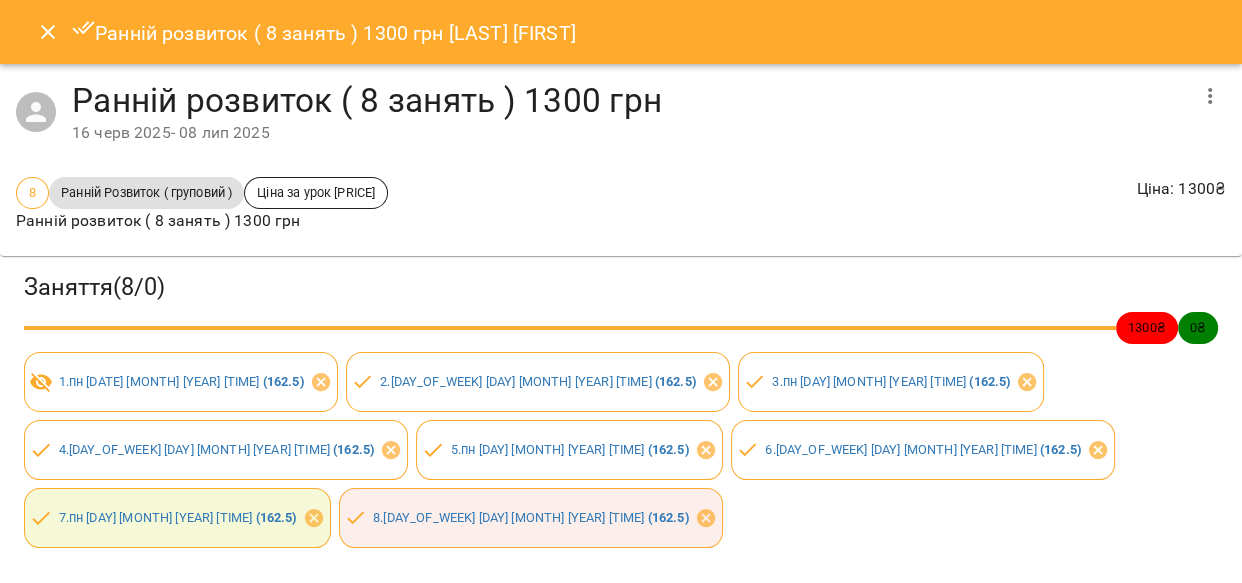 click 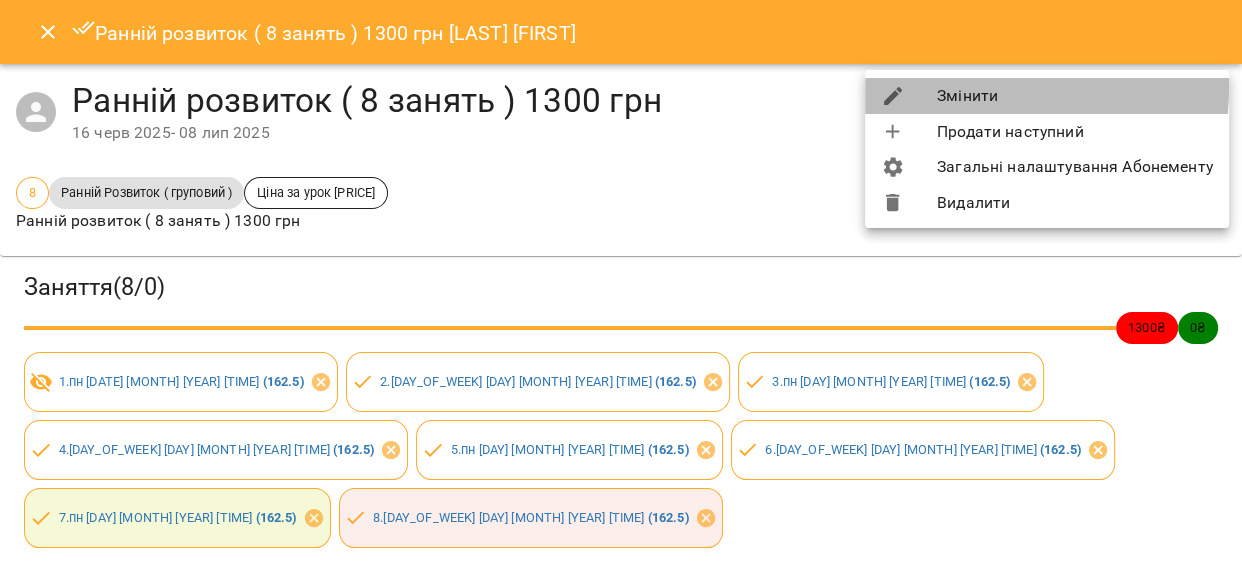click on "Змінити" at bounding box center [1047, 96] 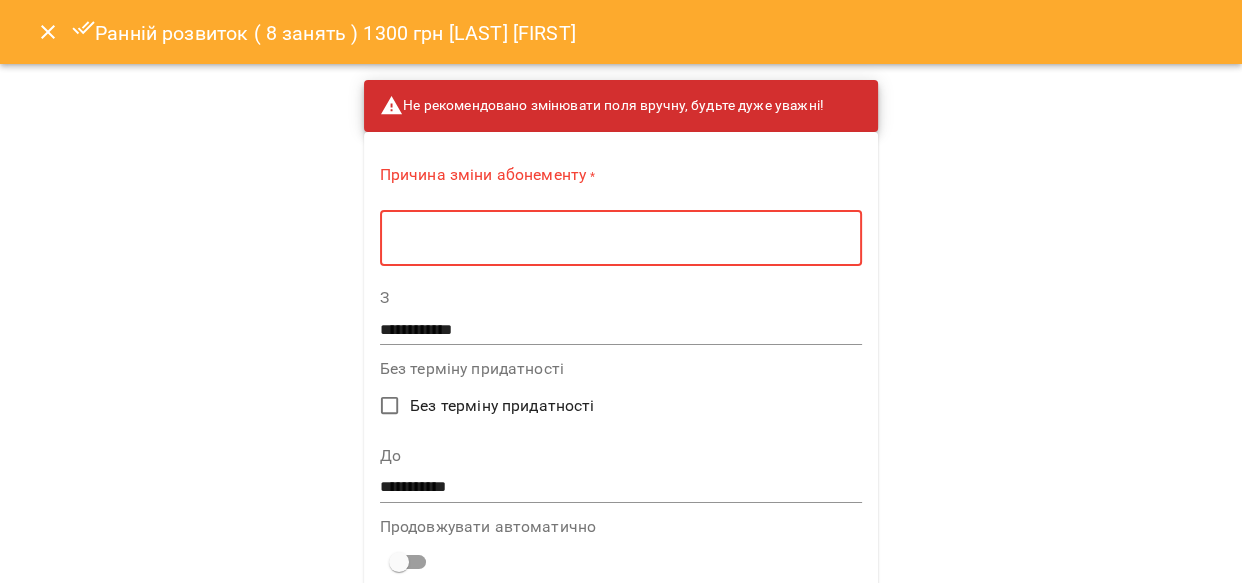 click at bounding box center [621, 238] 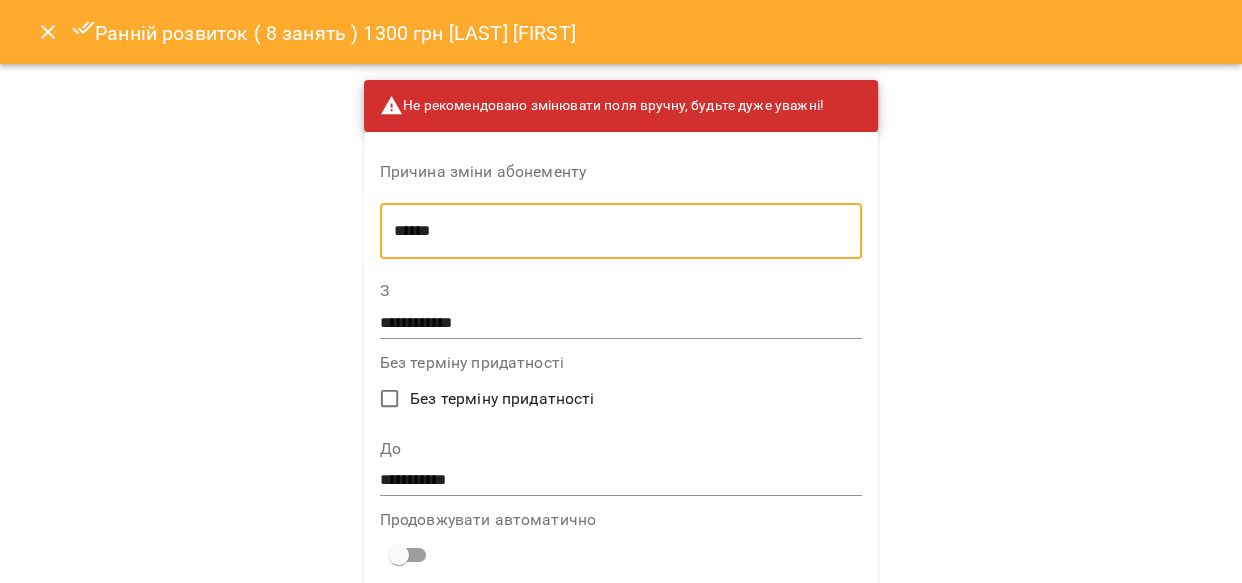 type on "******" 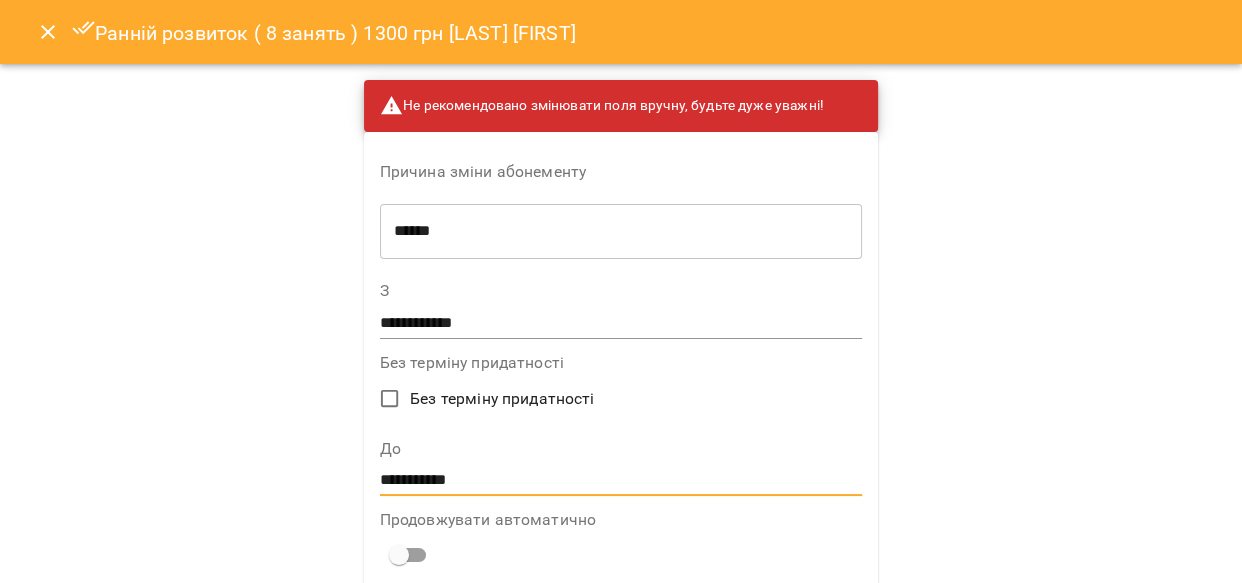click on "**********" at bounding box center [621, 481] 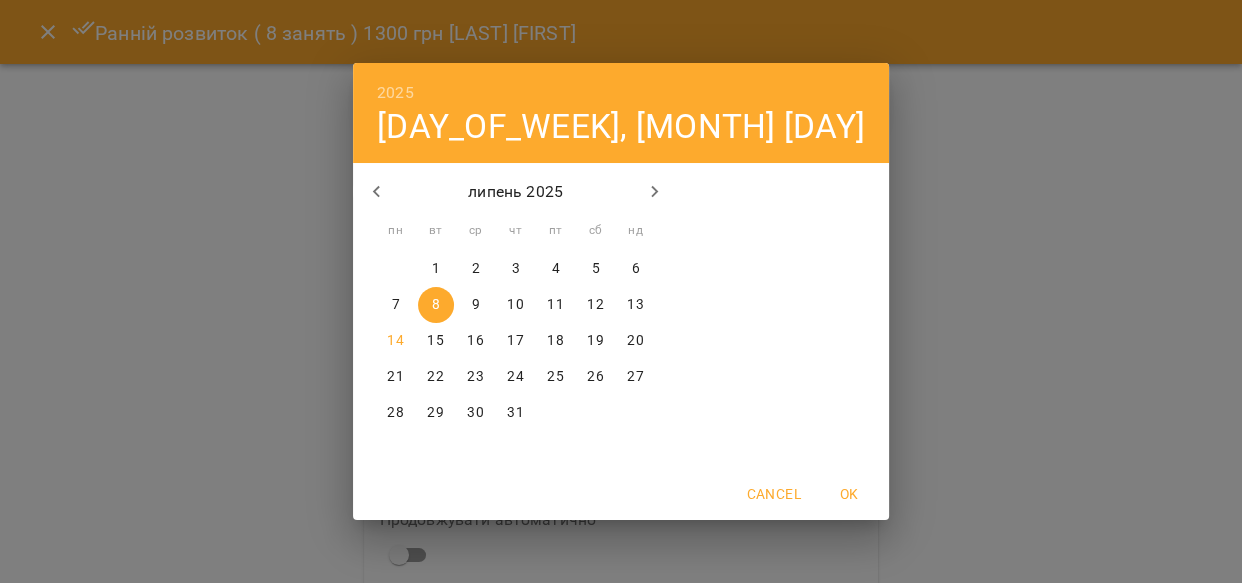 click on "14" at bounding box center (395, 341) 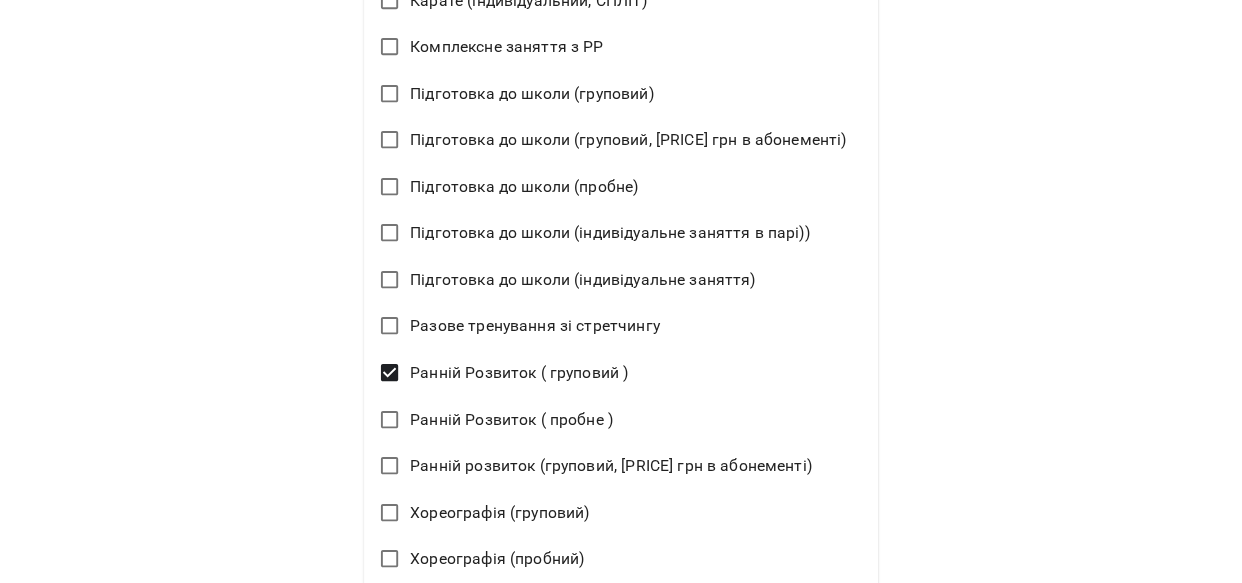 scroll, scrollTop: 1386, scrollLeft: 0, axis: vertical 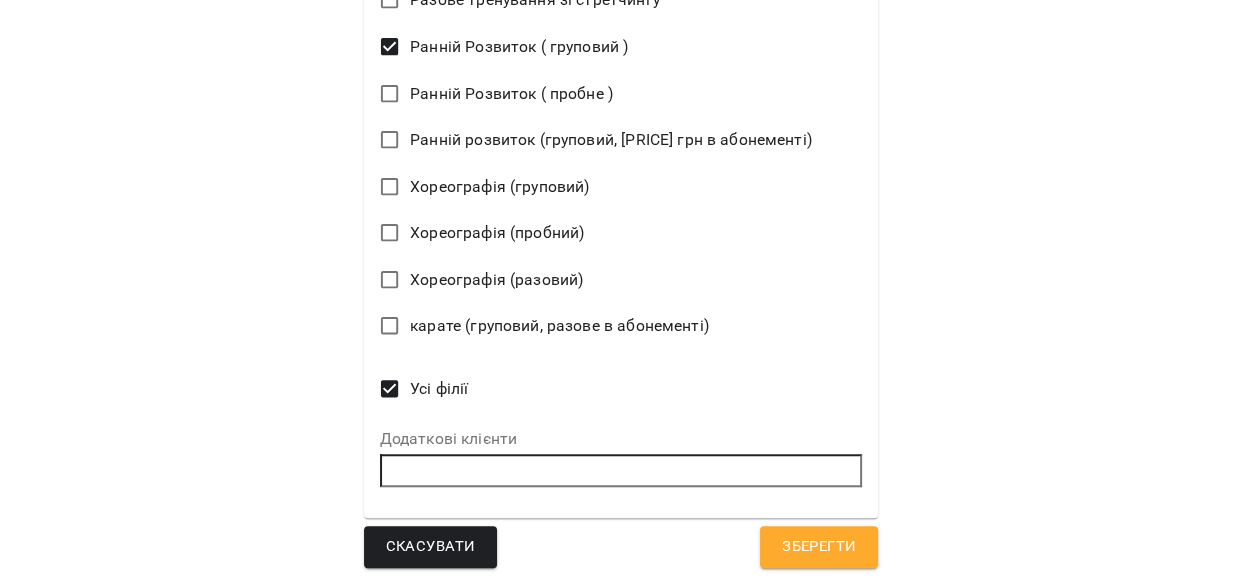 click on "Зберегти" at bounding box center (819, 547) 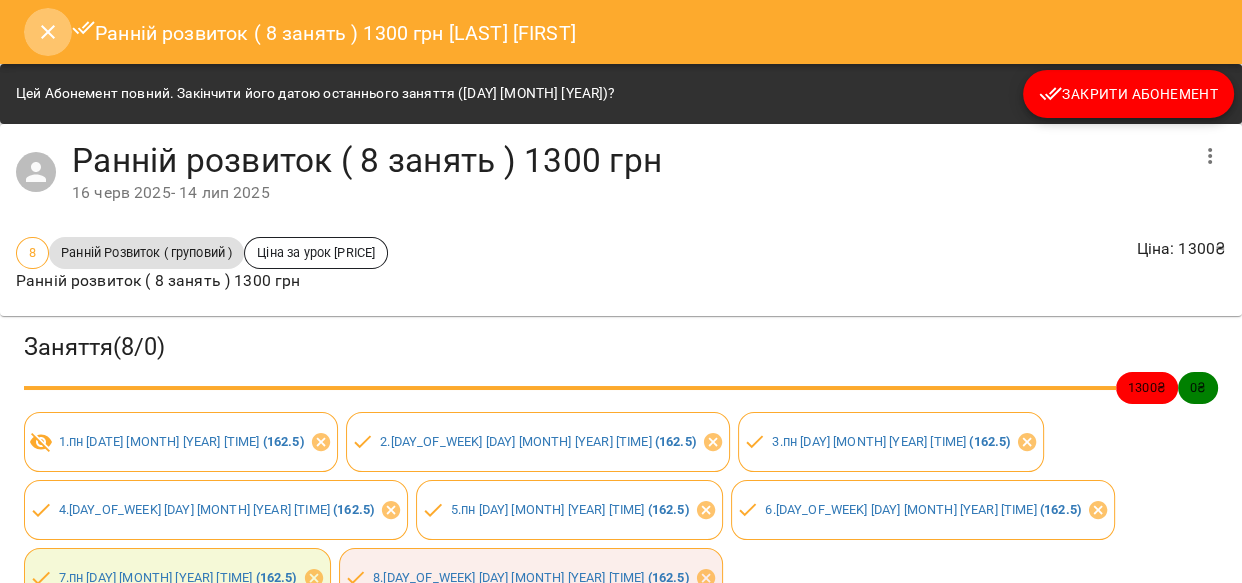 click 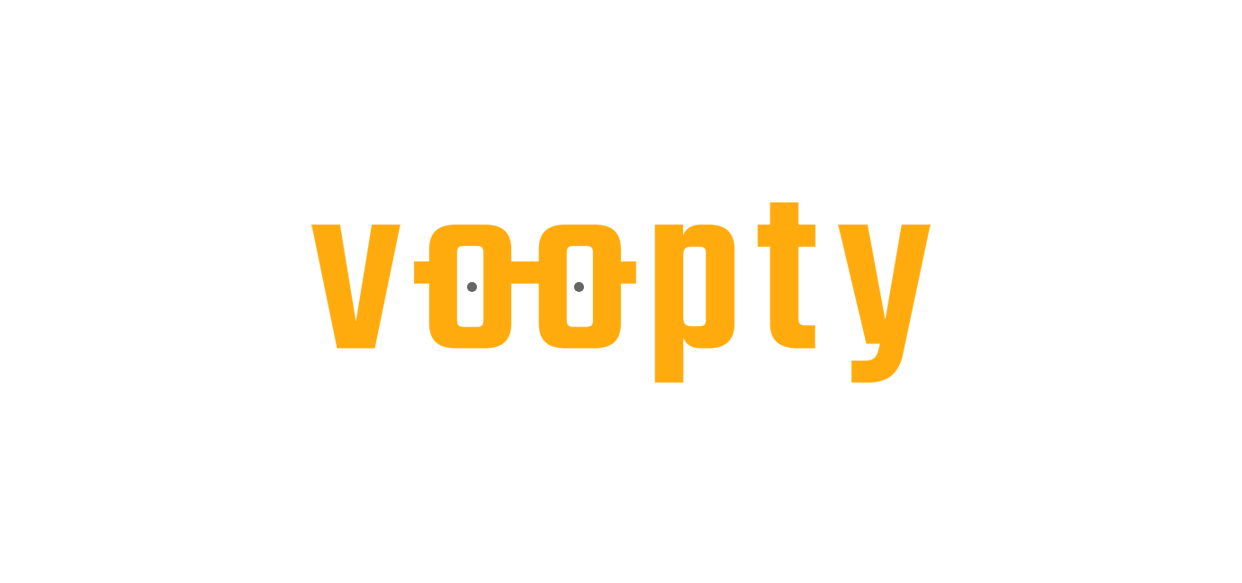 scroll, scrollTop: 0, scrollLeft: 0, axis: both 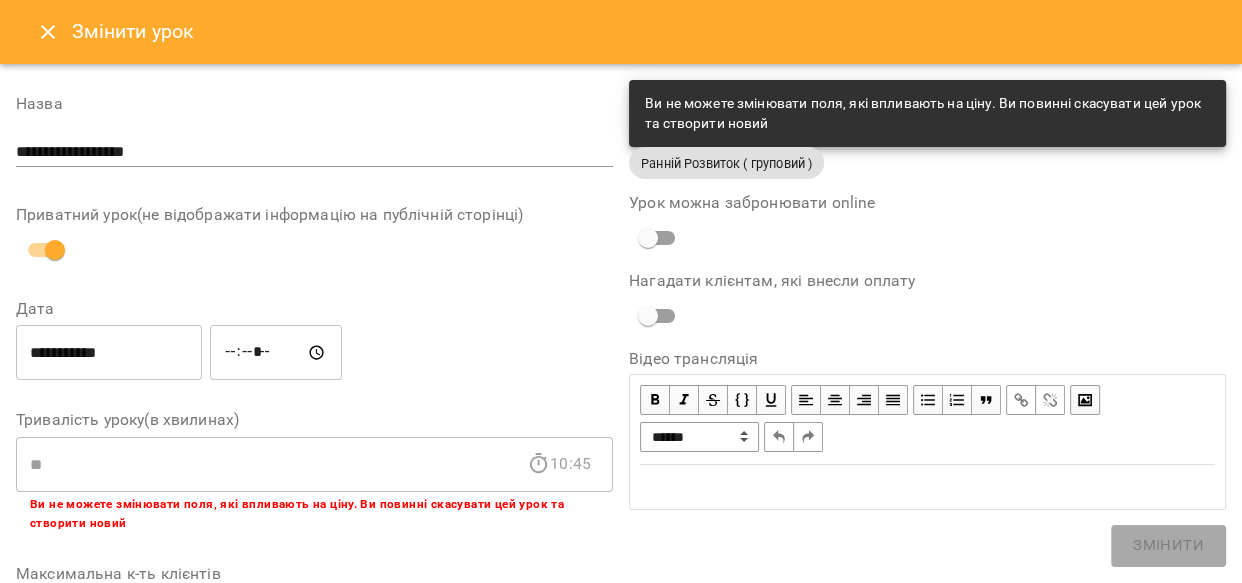 click at bounding box center (48, 32) 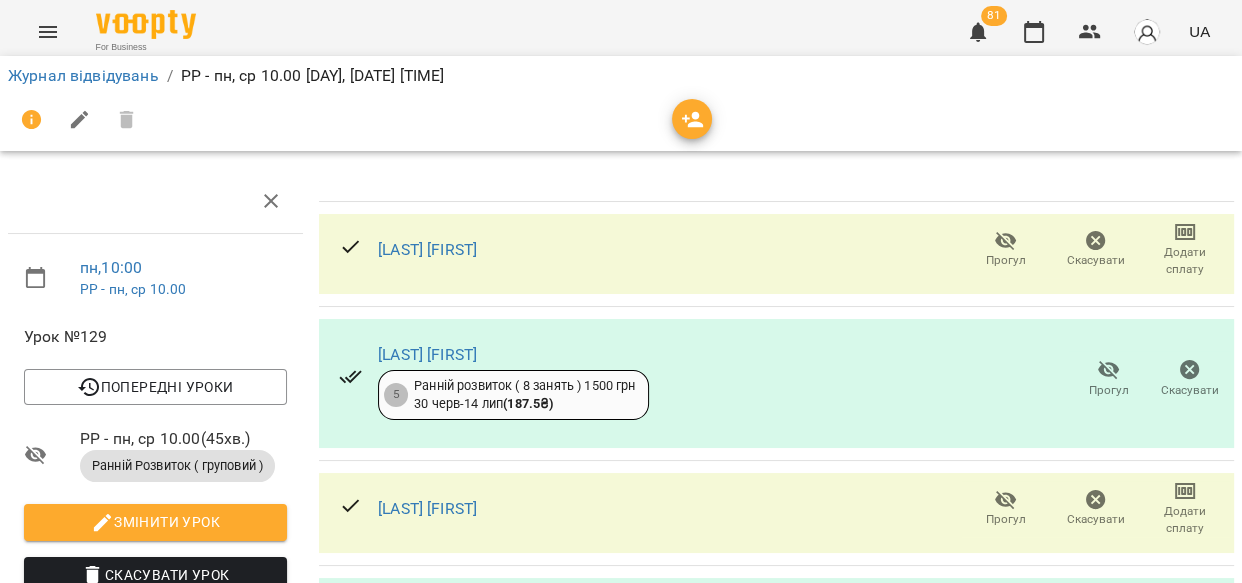 scroll, scrollTop: 0, scrollLeft: 0, axis: both 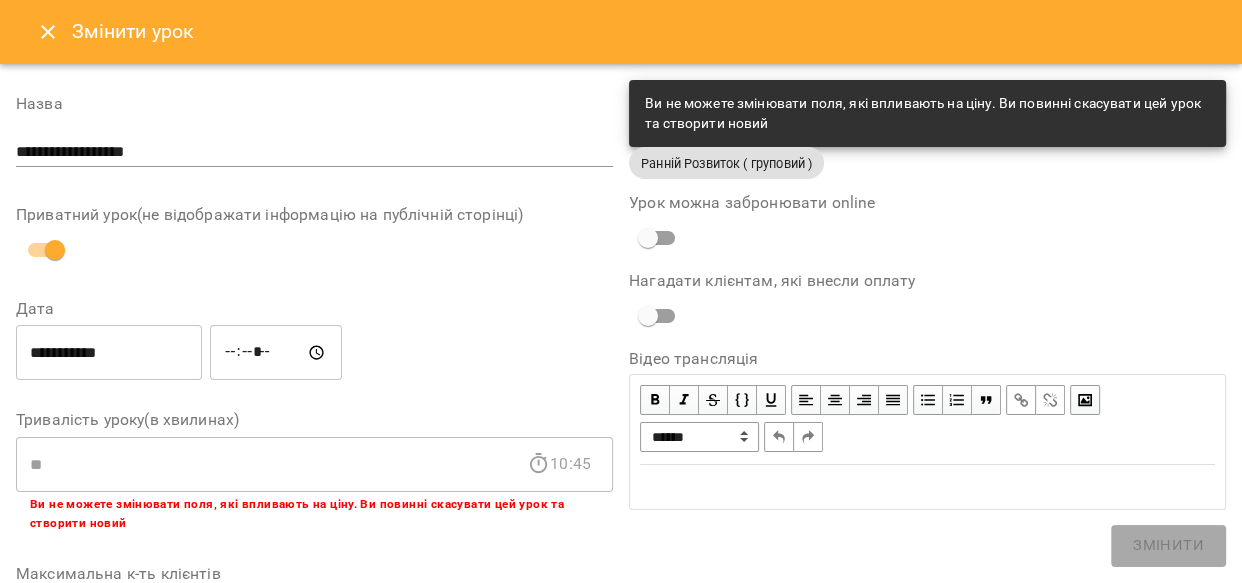 click 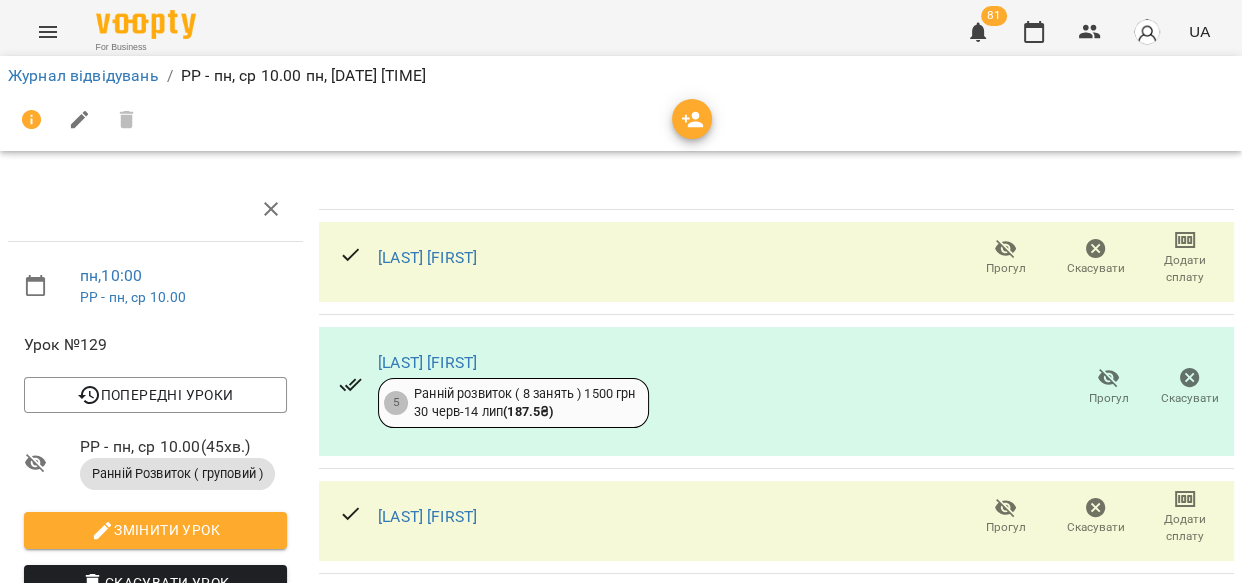 click 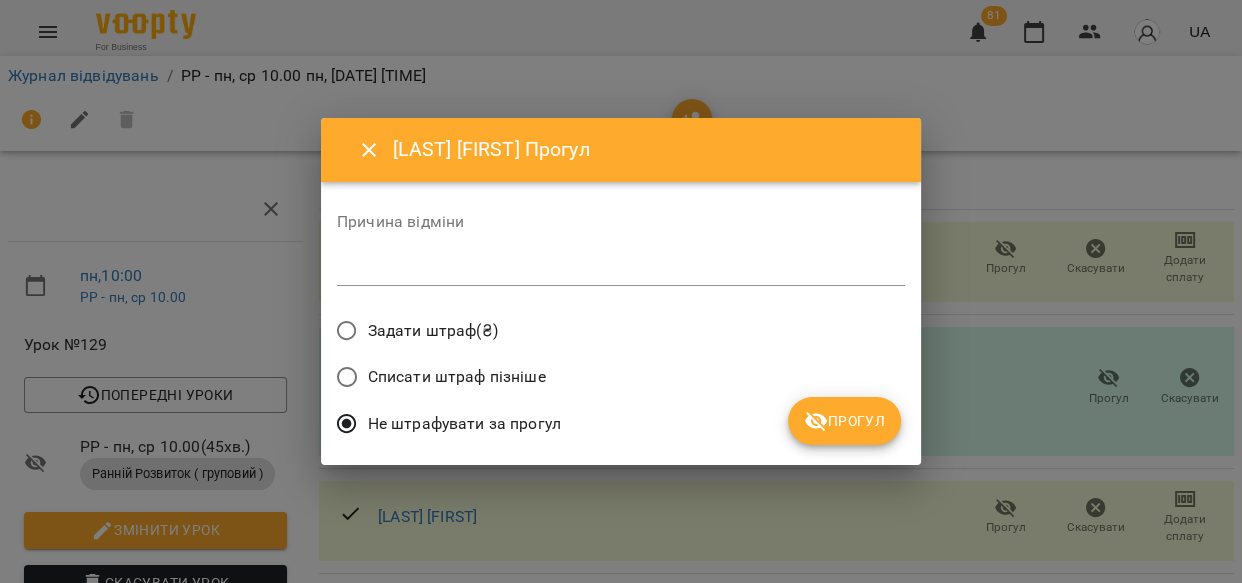drag, startPoint x: 843, startPoint y: 423, endPoint x: 893, endPoint y: 417, distance: 50.358715 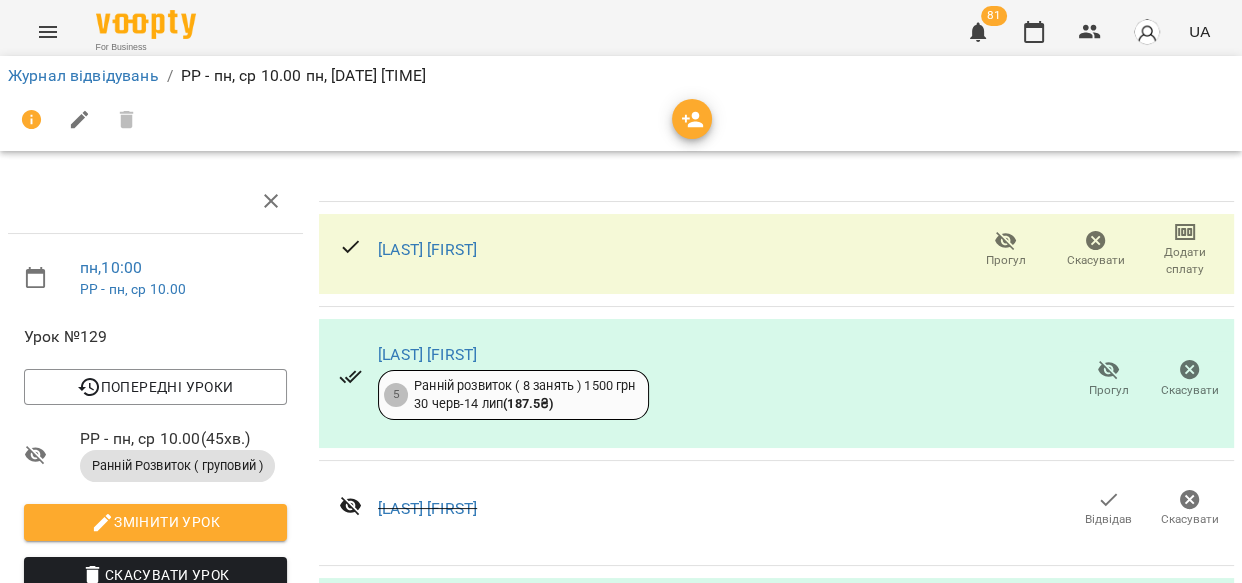 scroll, scrollTop: 432, scrollLeft: 0, axis: vertical 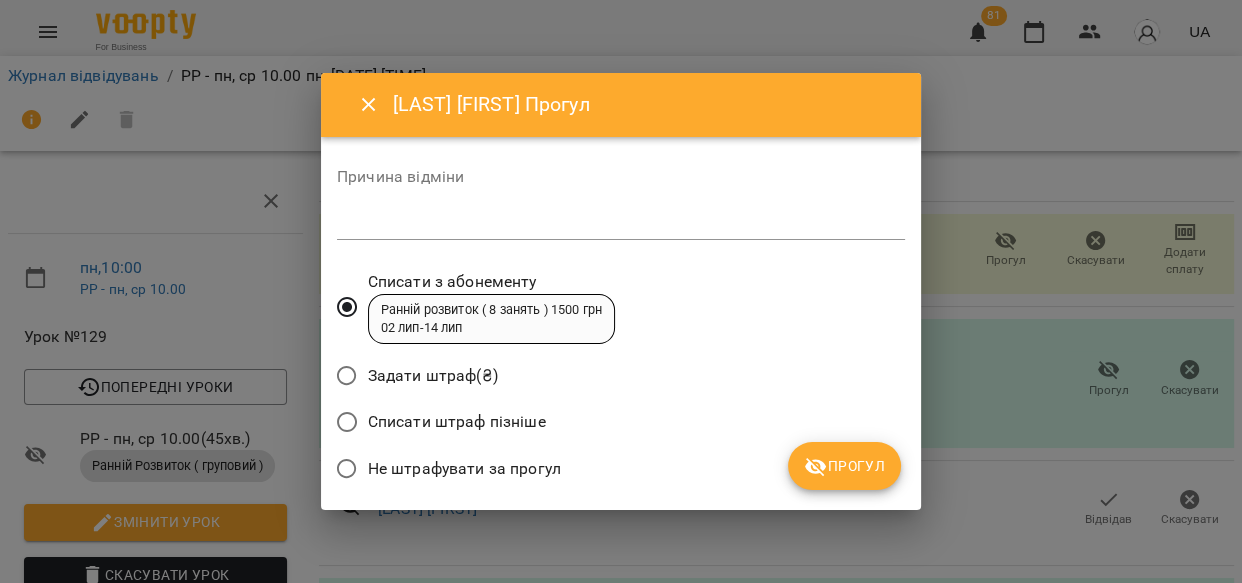 click on "Прогул" at bounding box center [844, 466] 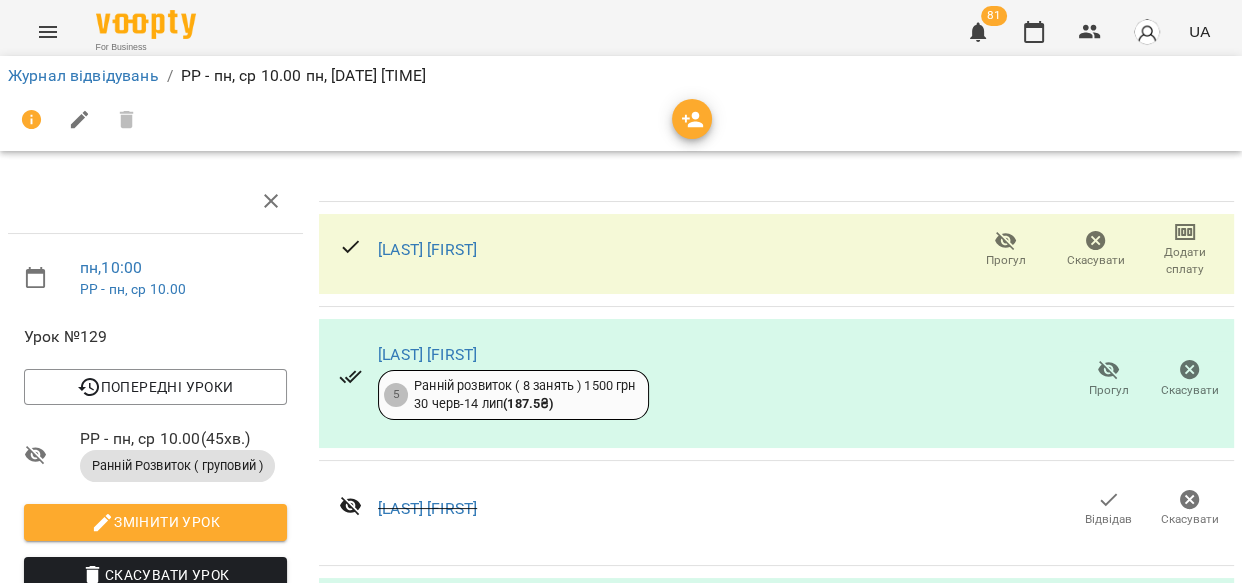 scroll, scrollTop: 432, scrollLeft: 0, axis: vertical 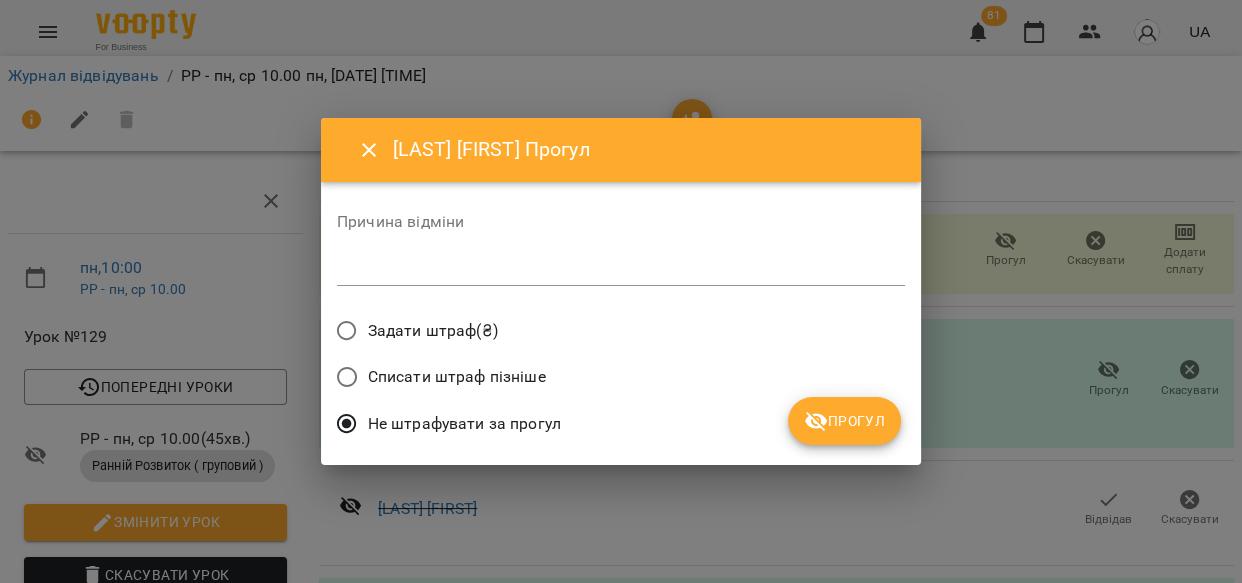 click on "Прогул" at bounding box center (844, 421) 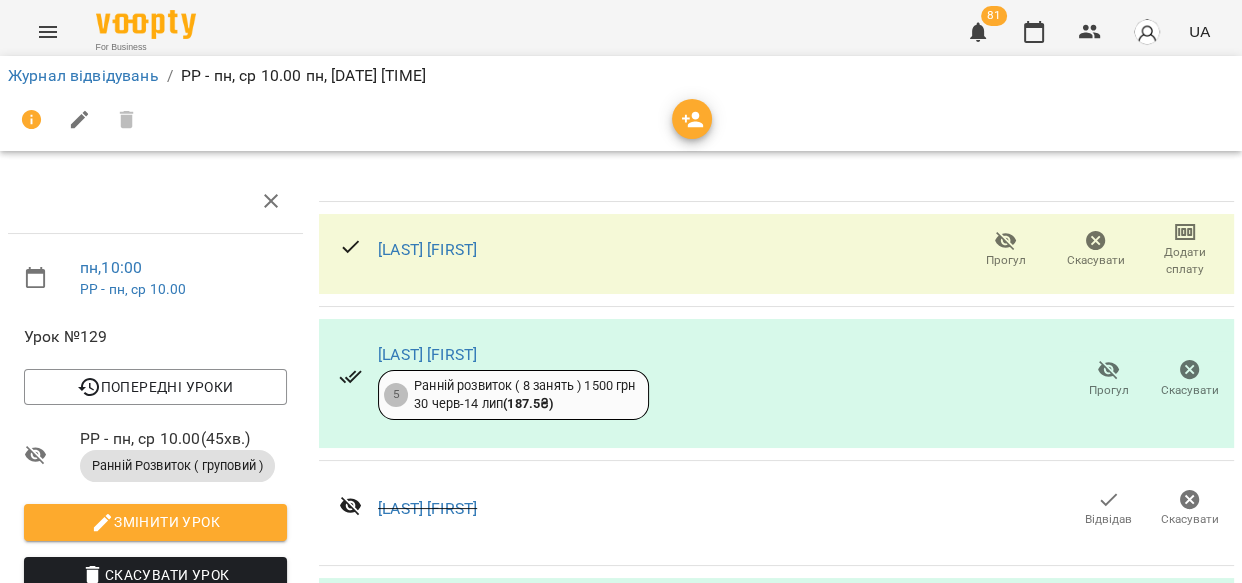 scroll, scrollTop: 0, scrollLeft: 0, axis: both 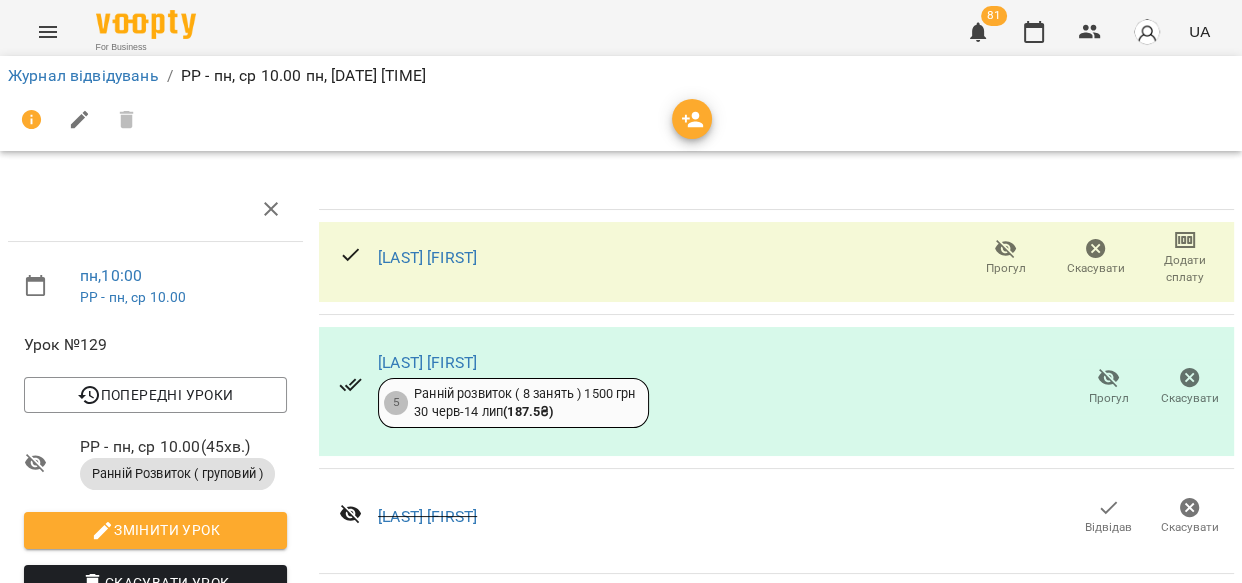 click 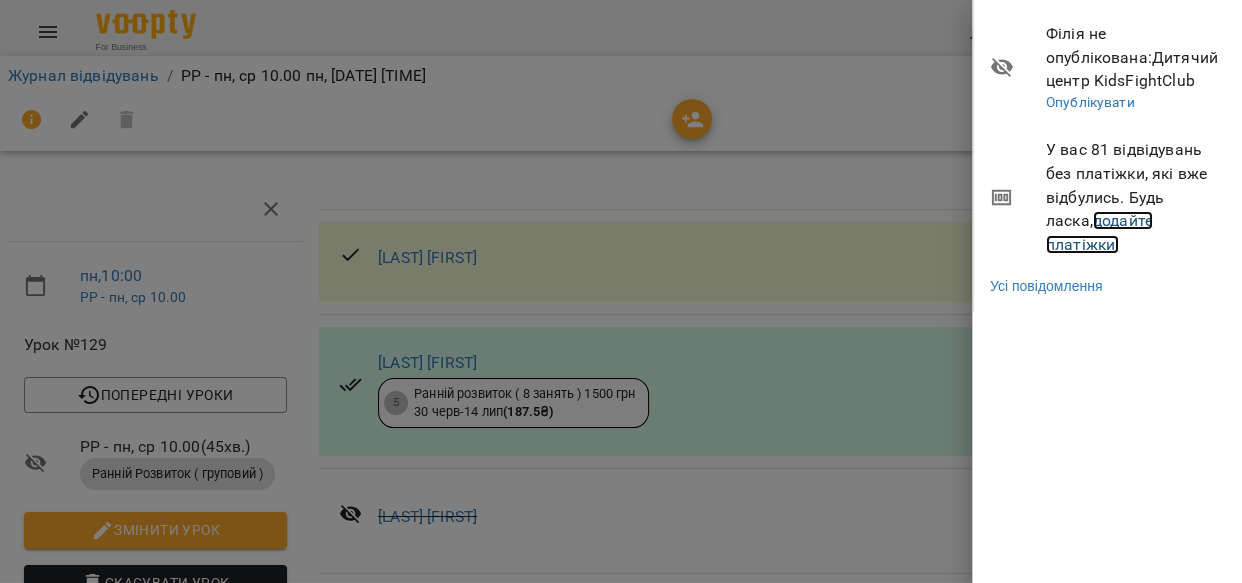 click on "додайте платіжки!" at bounding box center (1099, 232) 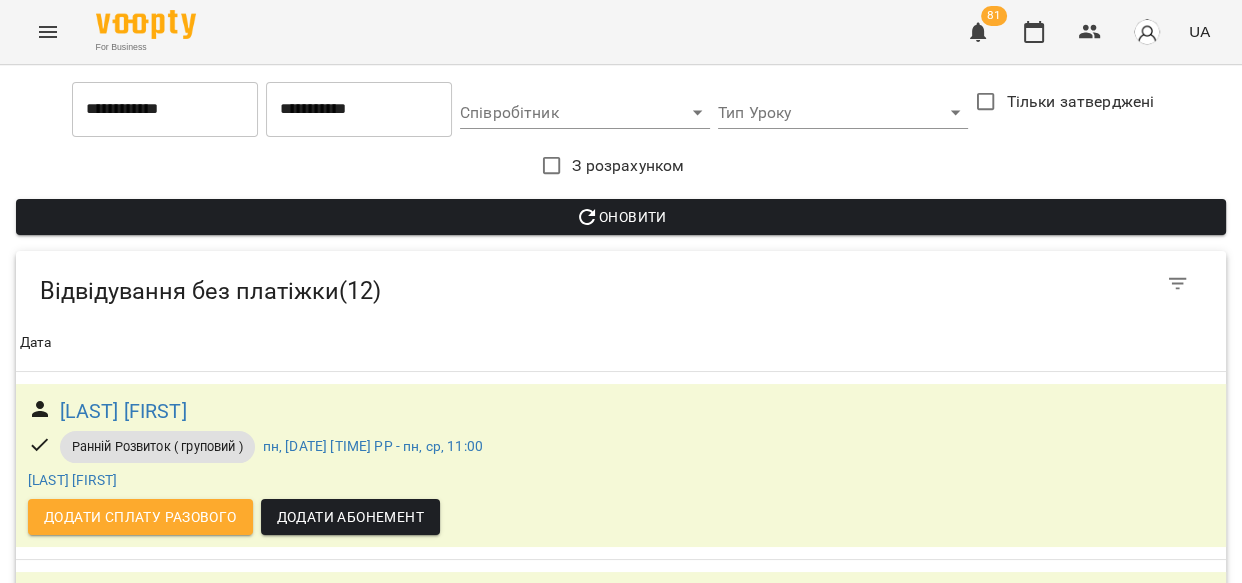 scroll, scrollTop: 1814, scrollLeft: 0, axis: vertical 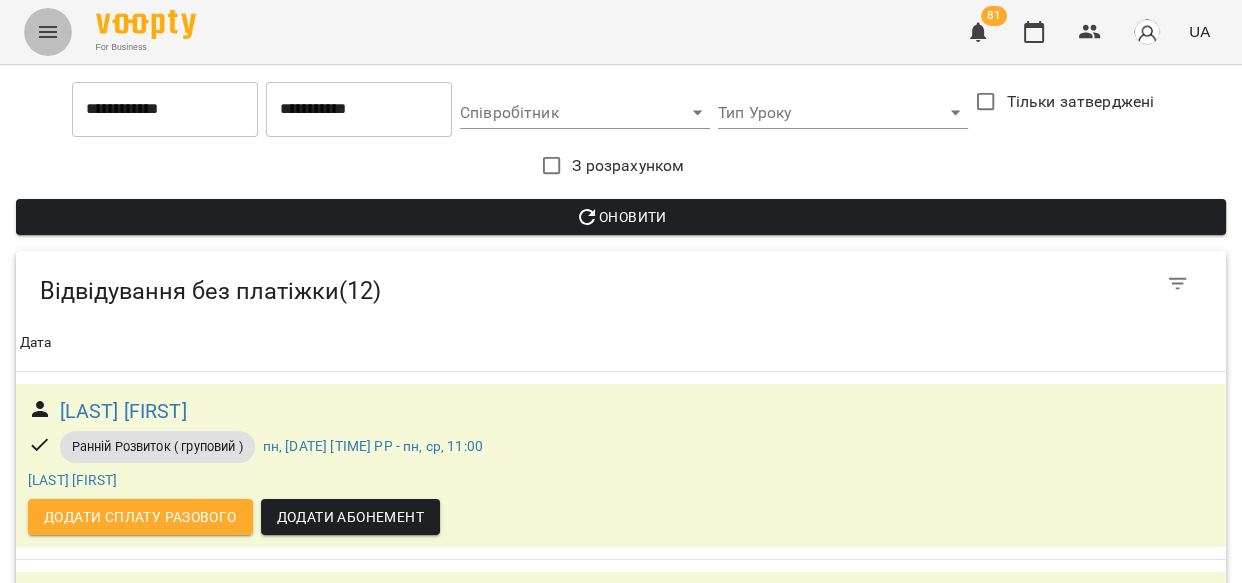click 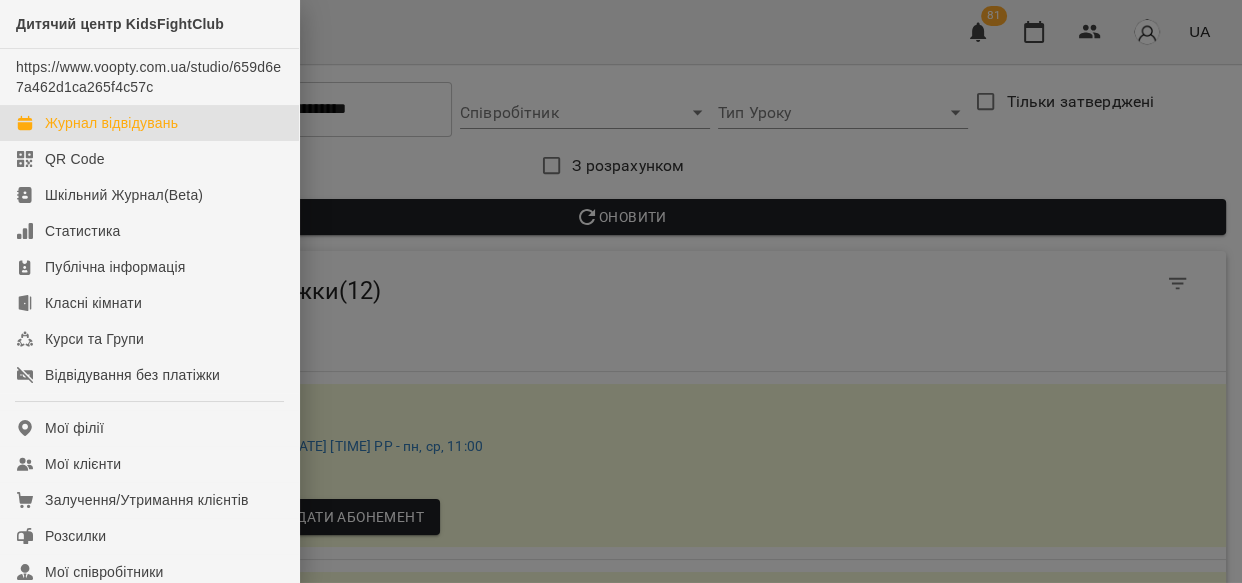 click on "Журнал відвідувань" at bounding box center [149, 123] 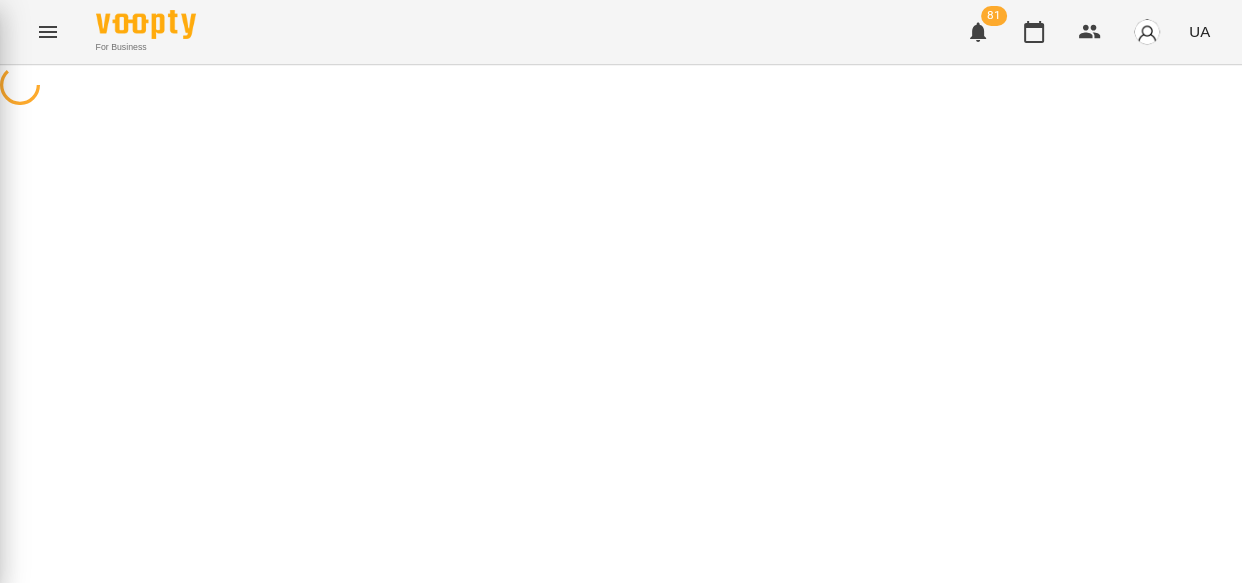 scroll, scrollTop: 0, scrollLeft: 0, axis: both 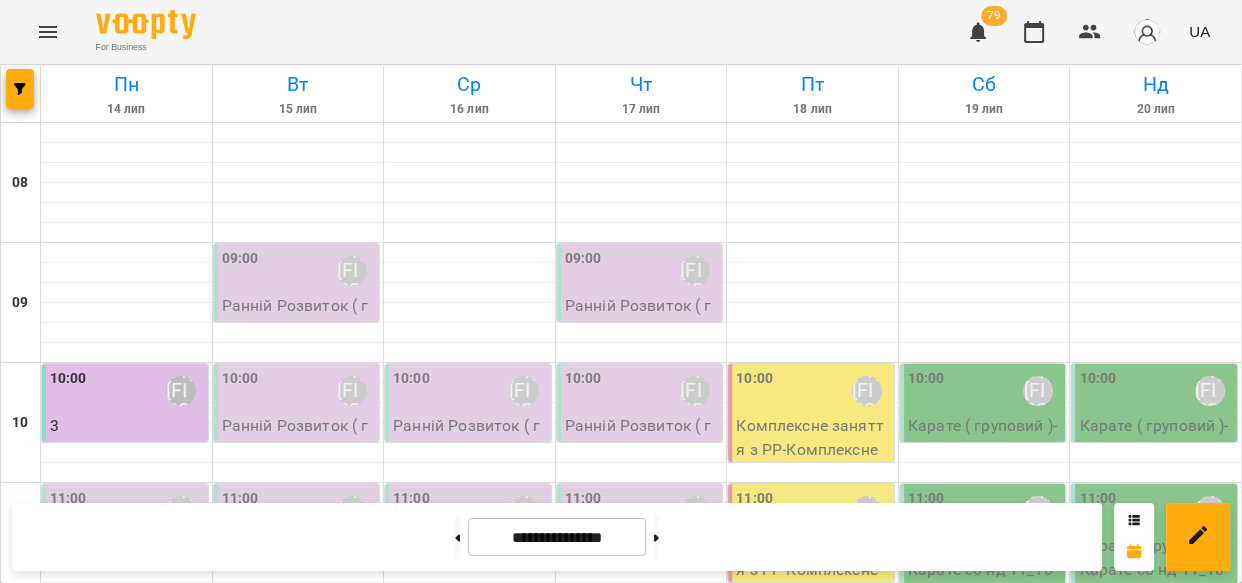 click 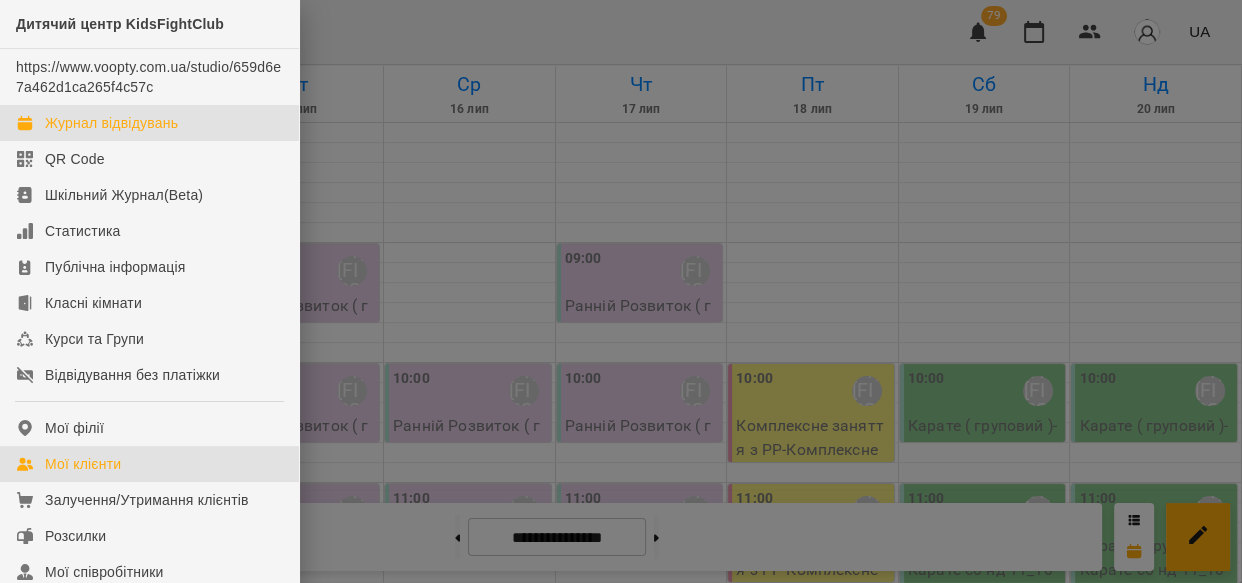 click on "Мої клієнти" at bounding box center (83, 464) 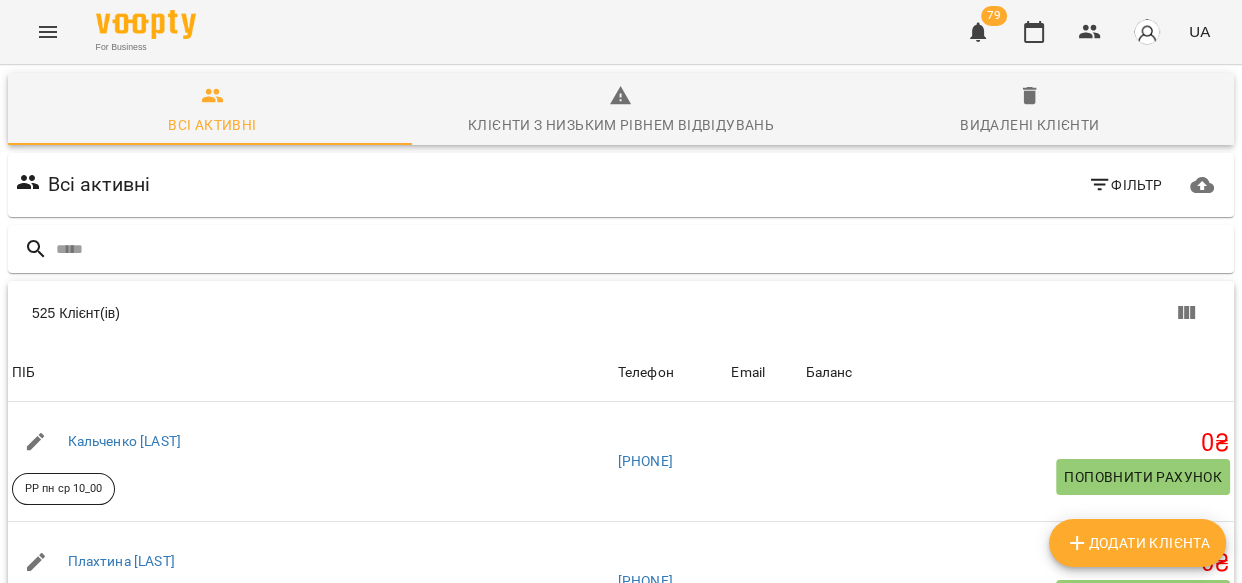 click at bounding box center (641, 249) 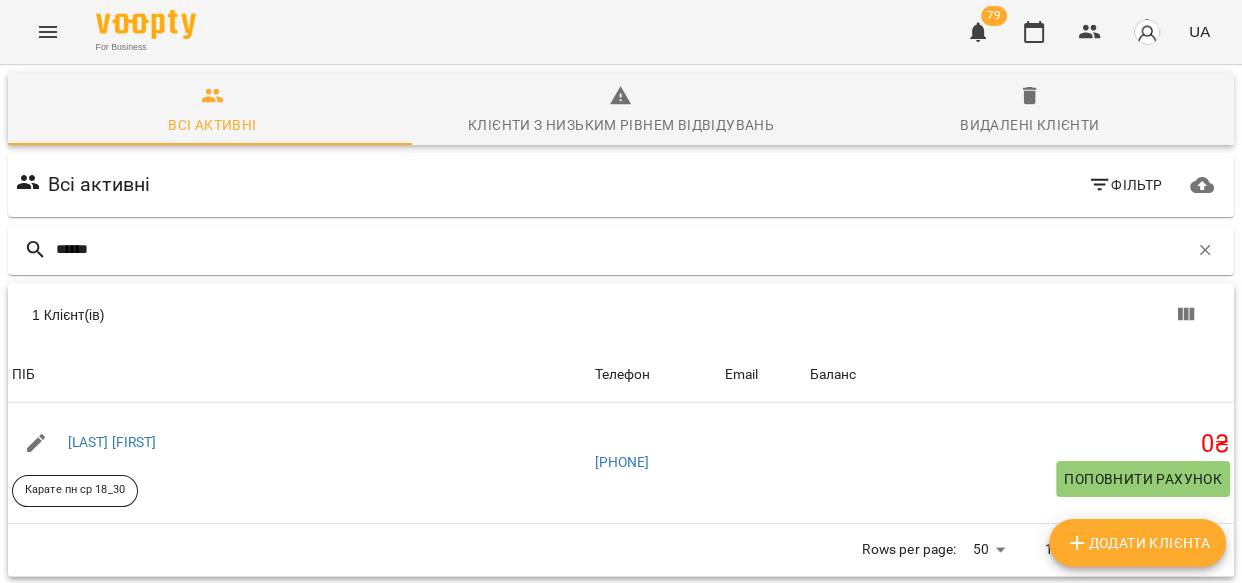 type on "******" 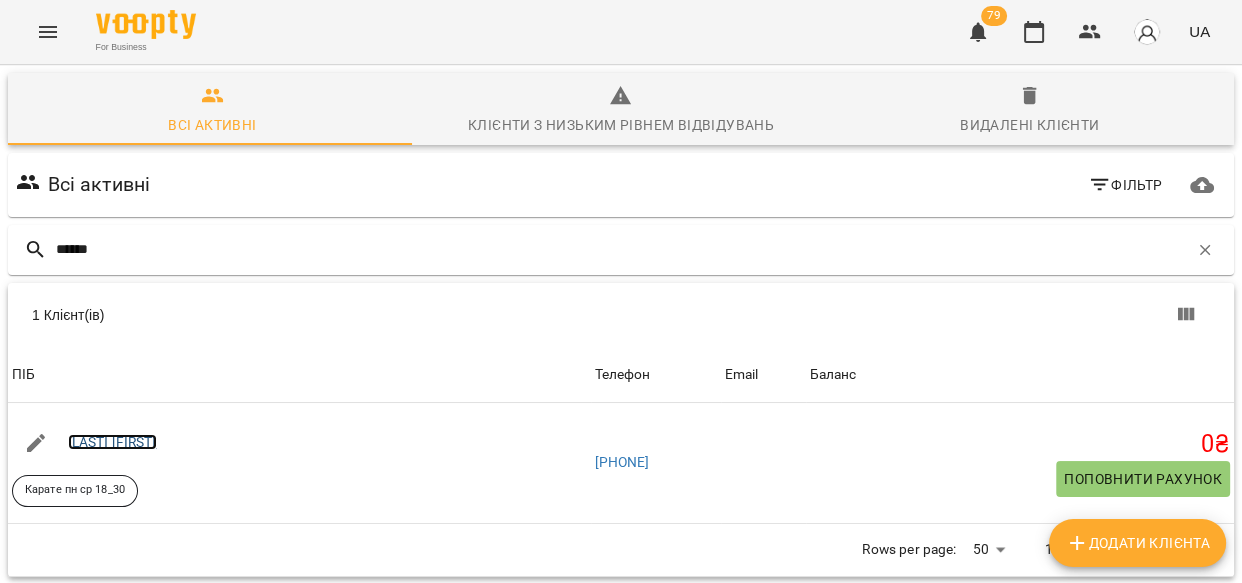 click on "[LAST] [FIRST]" at bounding box center (112, 442) 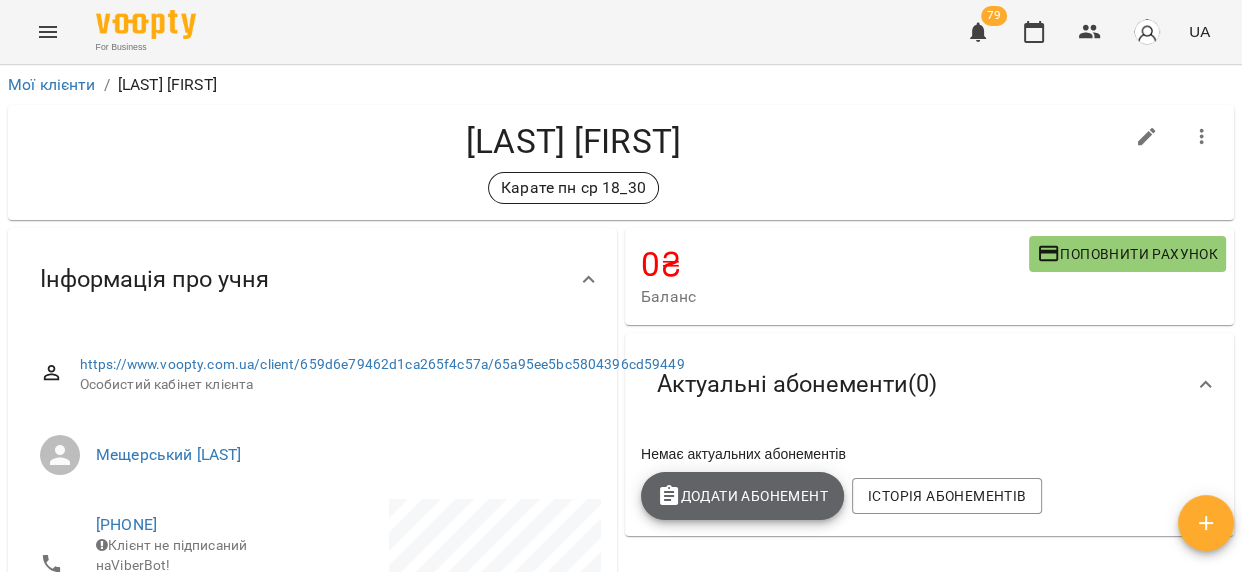 click on "Додати Абонемент" at bounding box center (742, 496) 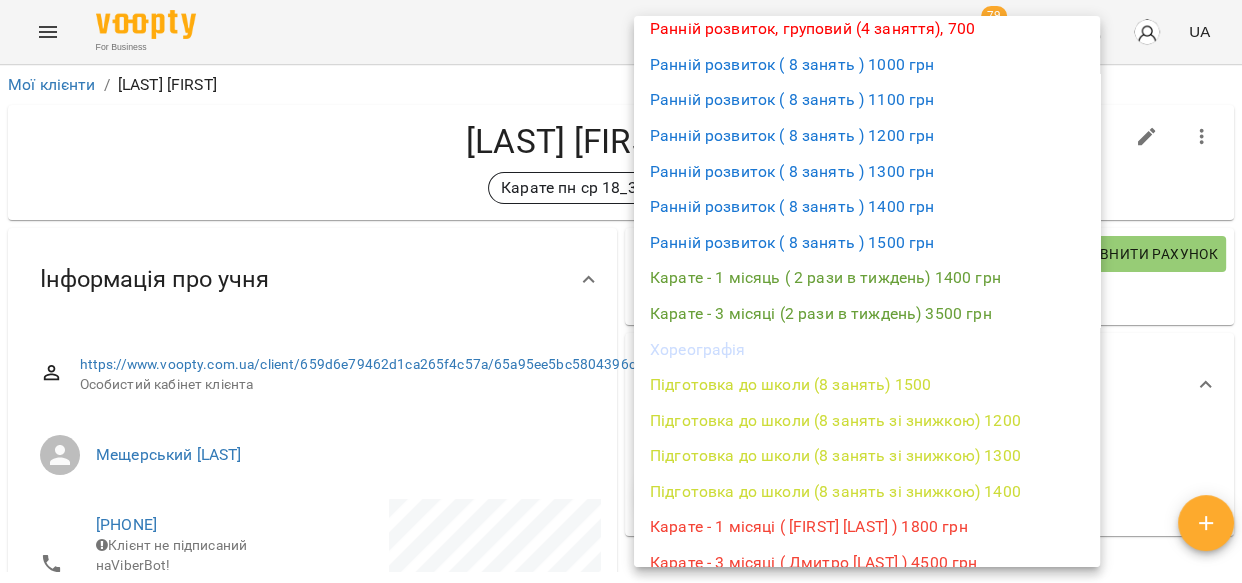 scroll, scrollTop: 218, scrollLeft: 0, axis: vertical 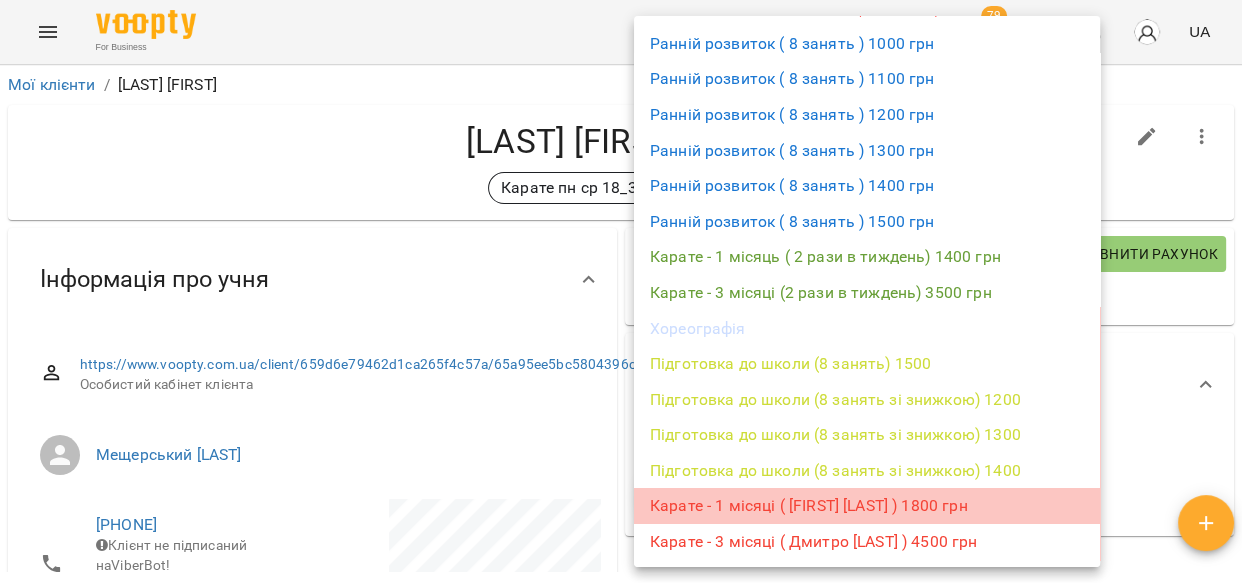 click on "Карате - 1 місяці ( [FIRST] [LAST] ) 1800 грн" at bounding box center [867, 506] 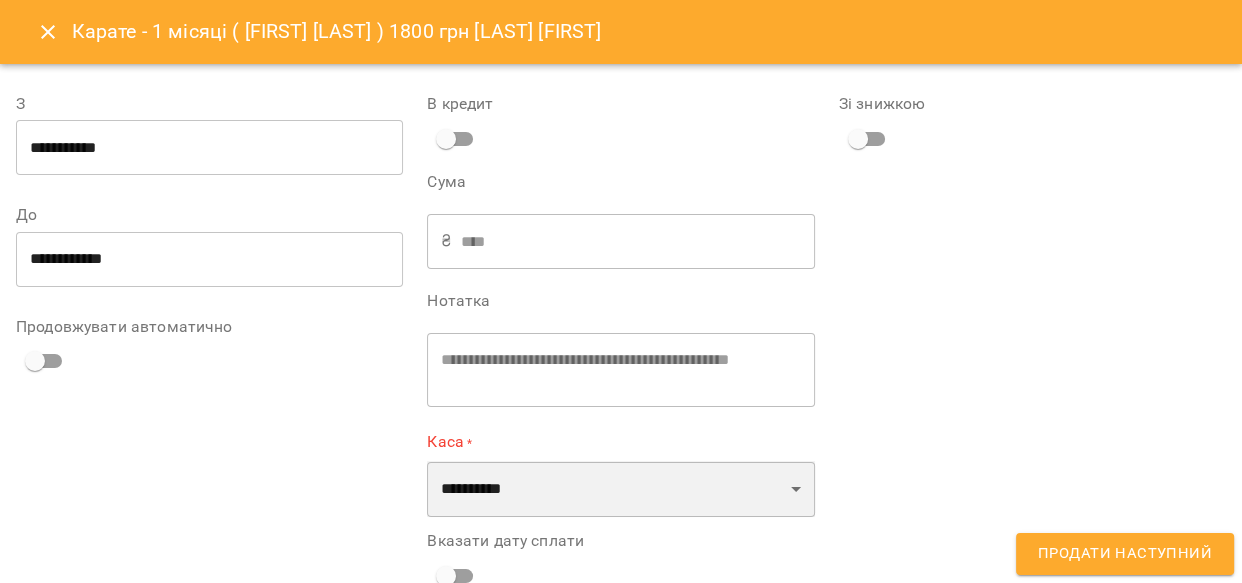 click on "**********" at bounding box center (620, 489) 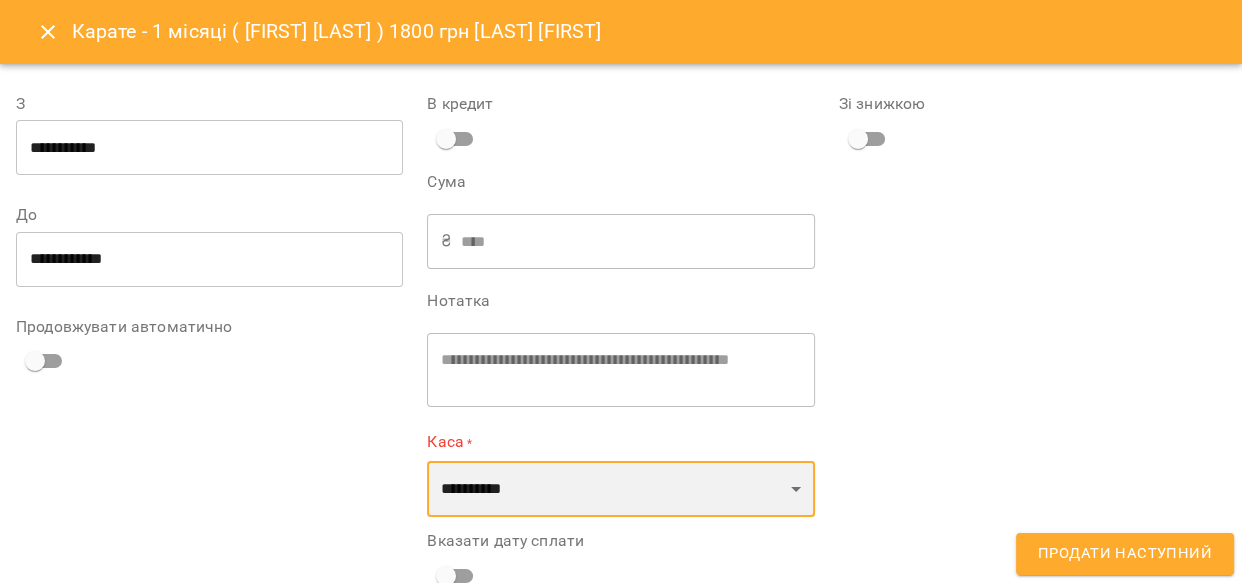 select on "****" 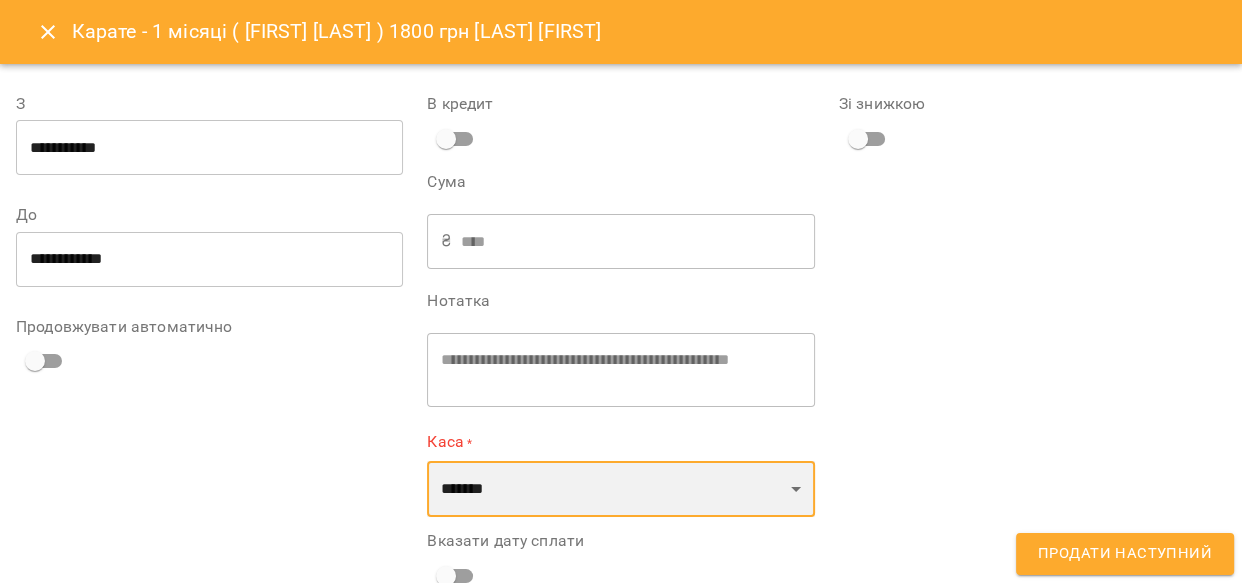 click on "**********" at bounding box center [620, 489] 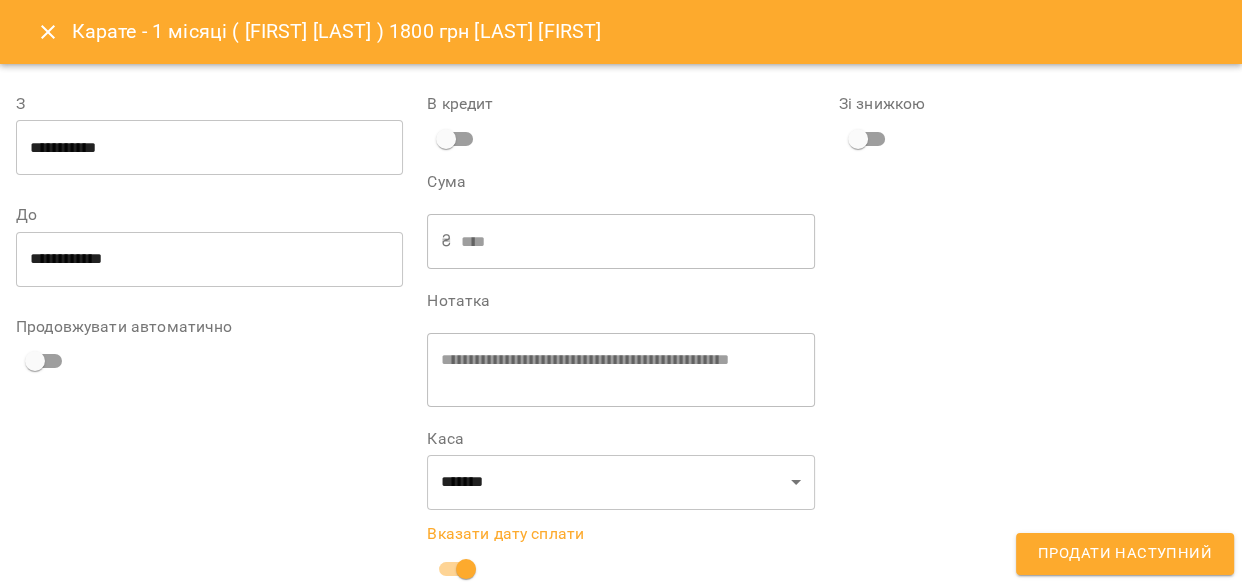 click on "Продати наступний" at bounding box center [1125, 554] 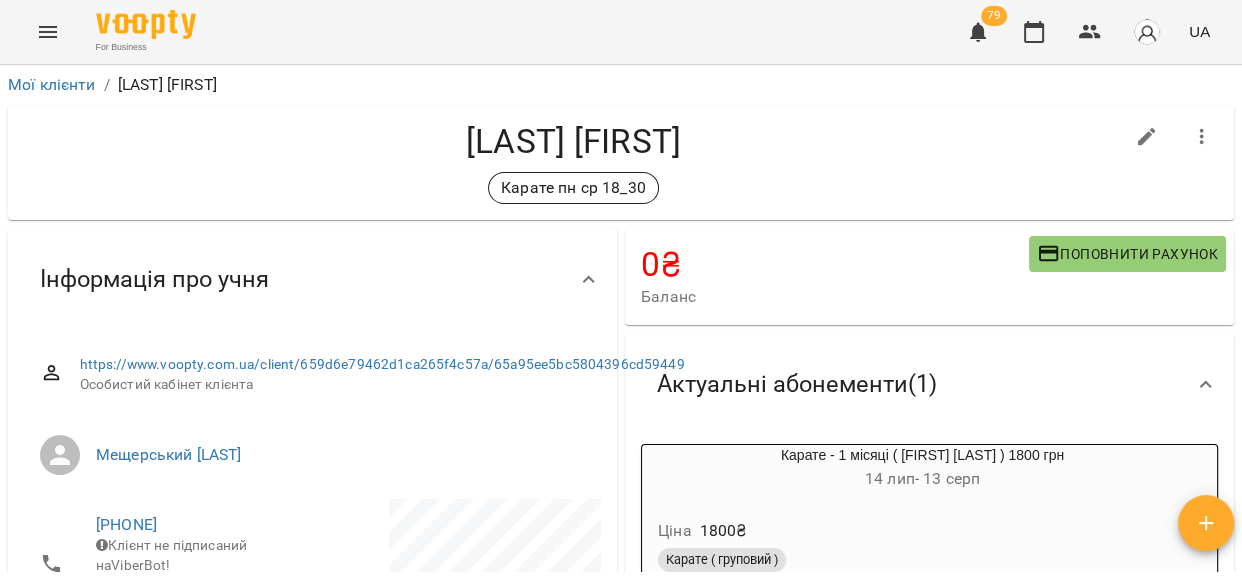 click 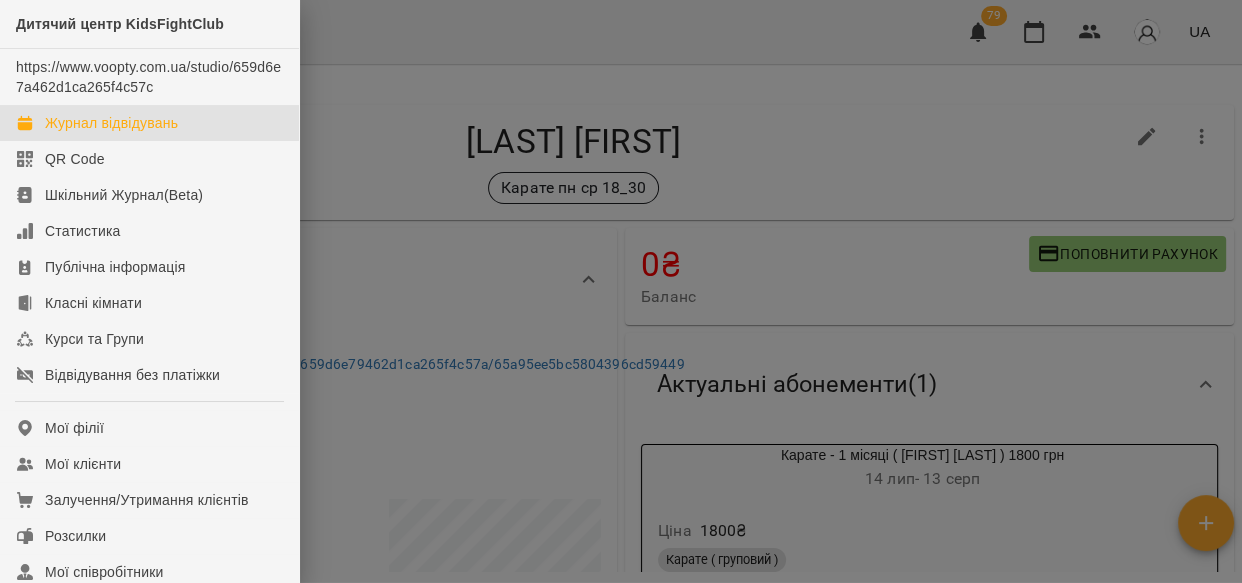 click on "Журнал відвідувань" at bounding box center (111, 123) 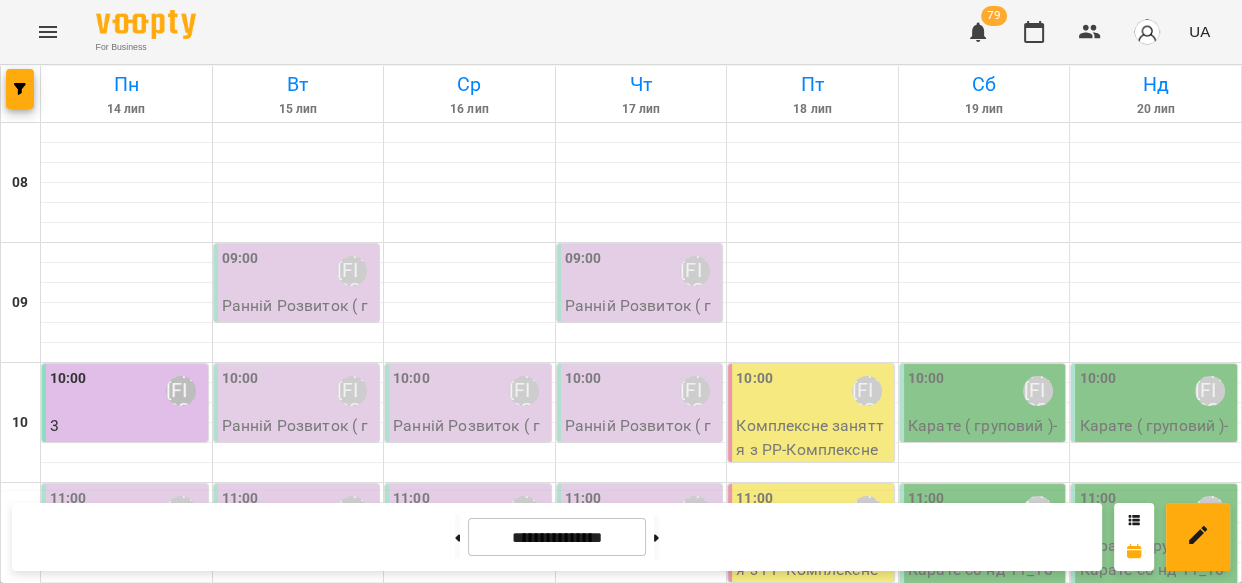 scroll, scrollTop: 118, scrollLeft: 0, axis: vertical 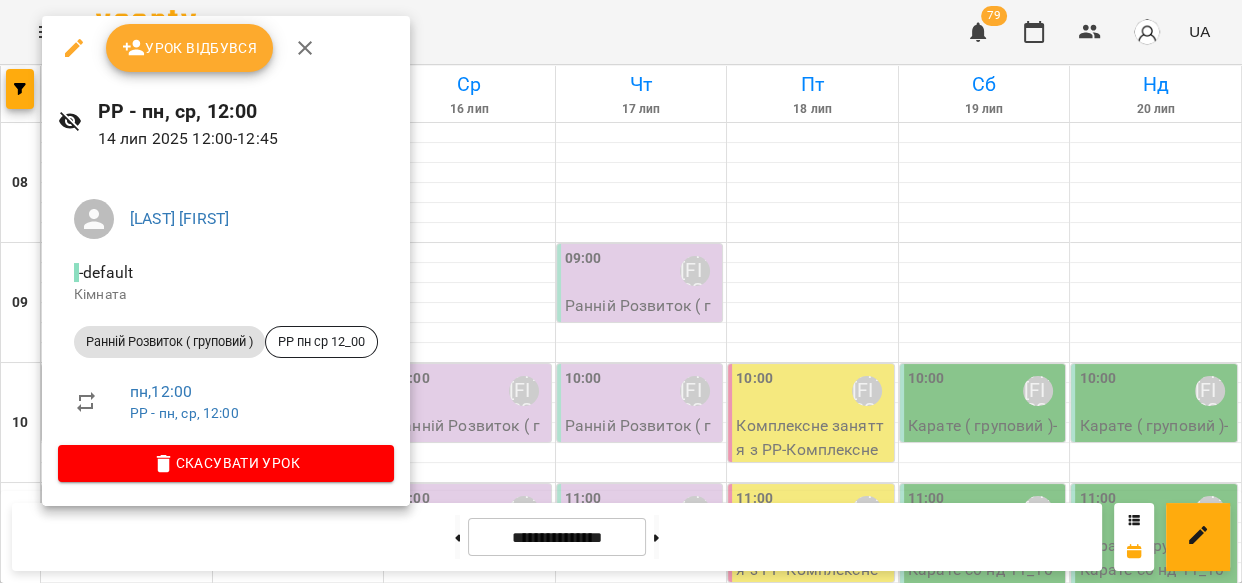click on "Урок відбувся" at bounding box center (190, 48) 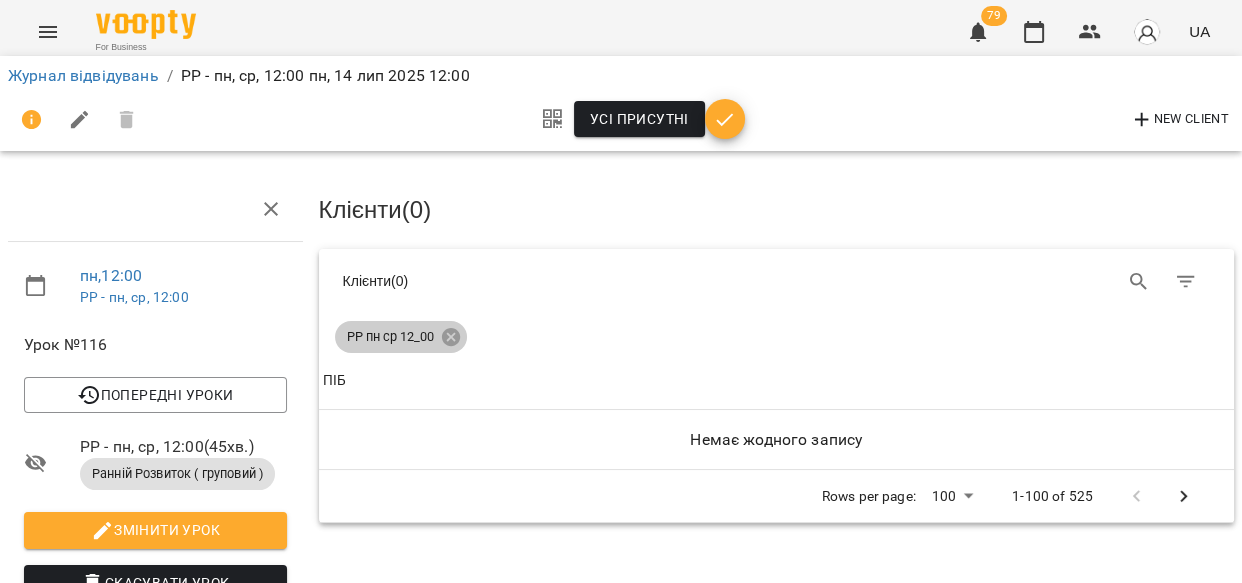 click 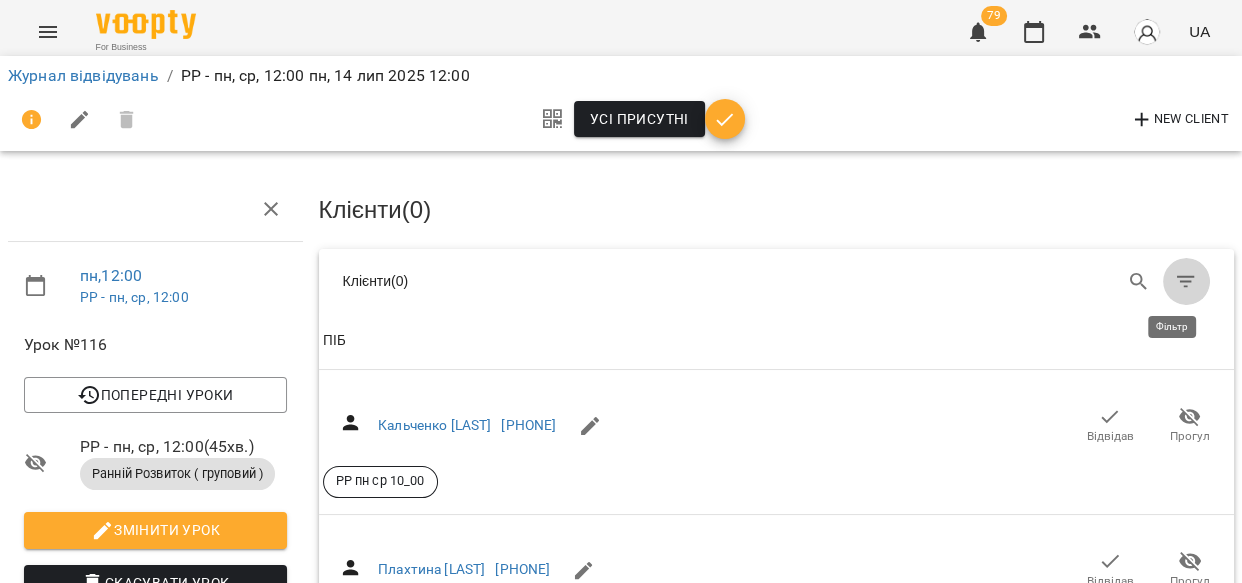 click 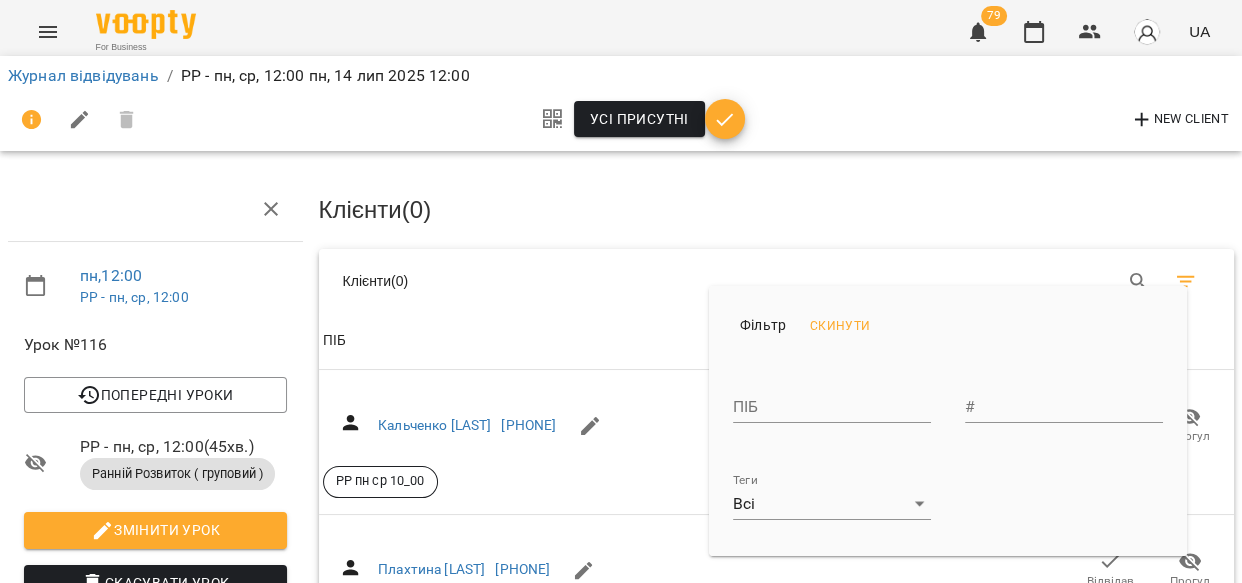 click on "For Business 79 UA Журнал відвідувань / РР - пн, ср, 12:00   пн, 14 лип 2025 12:00 Усі присутні New Client пн ,  12:00 РР - пн, ср, 12:00 Урок №116 Попередні уроки пн 07 лип 2025 12:00 ср 02 лип 2025 12:00 пн 30 черв 2025 12:00 ср 25 черв 2025 12:00 пн 23 черв 2025 12:00   РР - пн, ср, 12:00 ( 45 хв. ) Ранній Розвиток ( груповий ) Змінити урок Скасувати Урок Шустер [LAST] default Кімната РР пн ср 12_00 2025-07-14 10:40:27 Клієнти ( 0 ) Клієнти ( 0 ) Клієнти ( 0 ) ПІБ ПІБ 			Кальченко [LAST]																												 [PHONE] Відвідав Прогул РР пн ср 10_00 ПІБ  		Плахтина [LAST]		 [PHONE] Відвідав Прогул записано на пробне РР ПІБ [PHONE] ПІБ 100" at bounding box center [621, 7411] 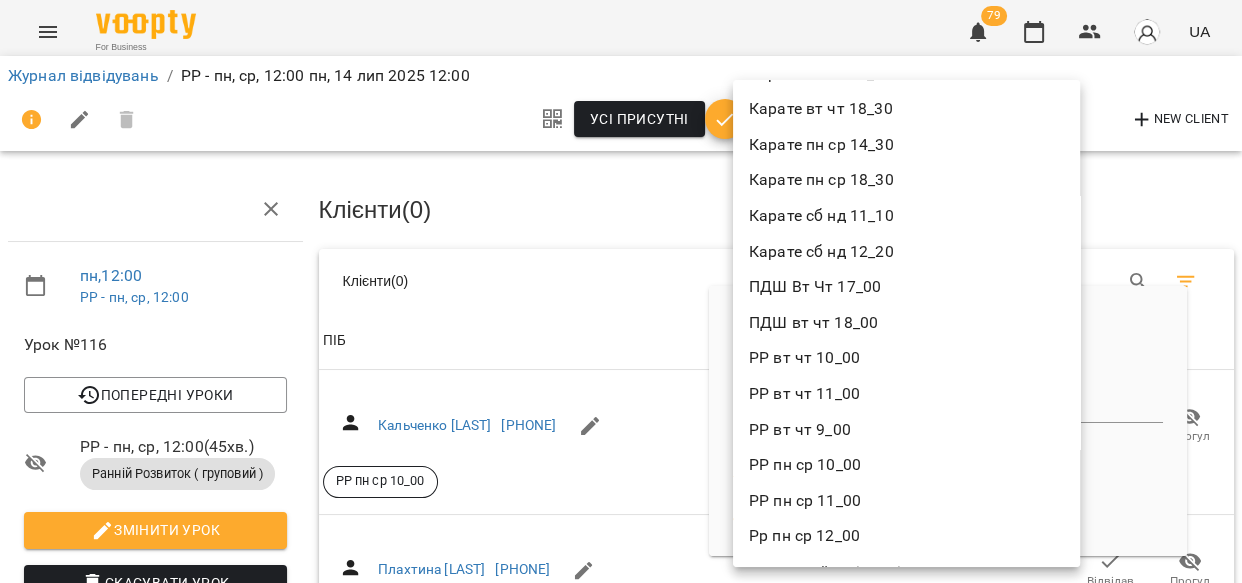 scroll, scrollTop: 169, scrollLeft: 0, axis: vertical 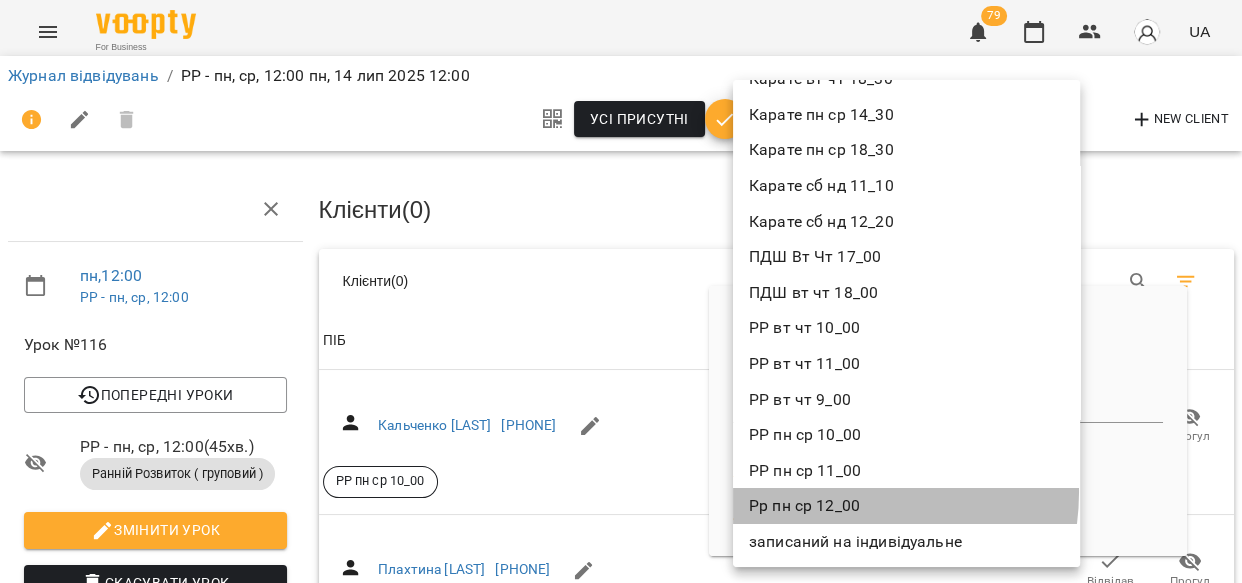 click on "Рр пн ср 12_00" at bounding box center [906, 506] 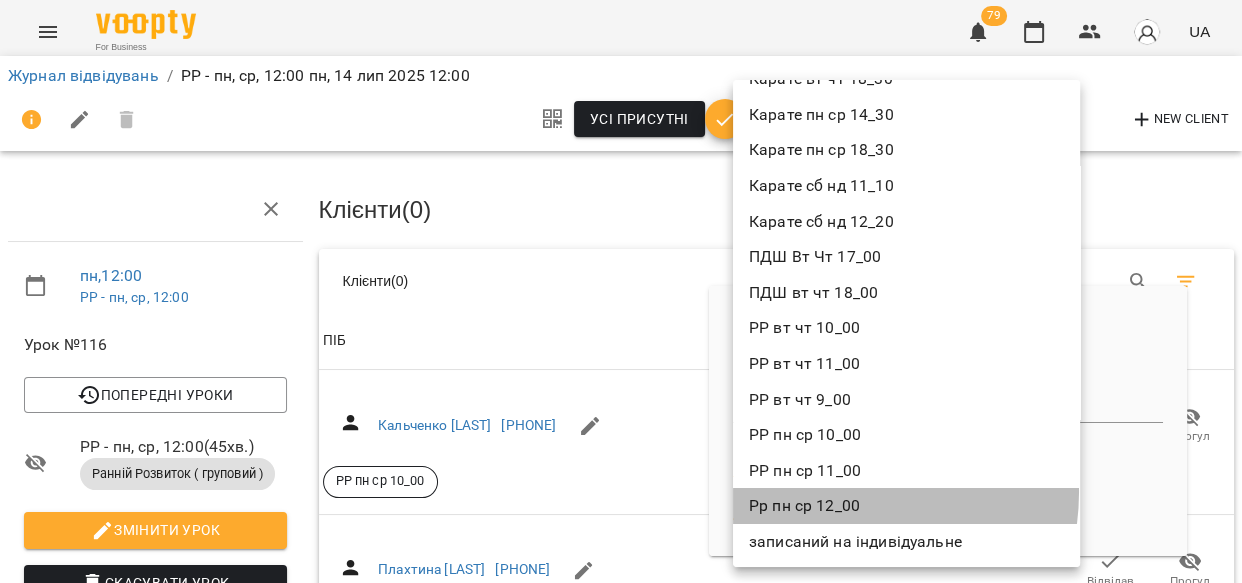type on "**********" 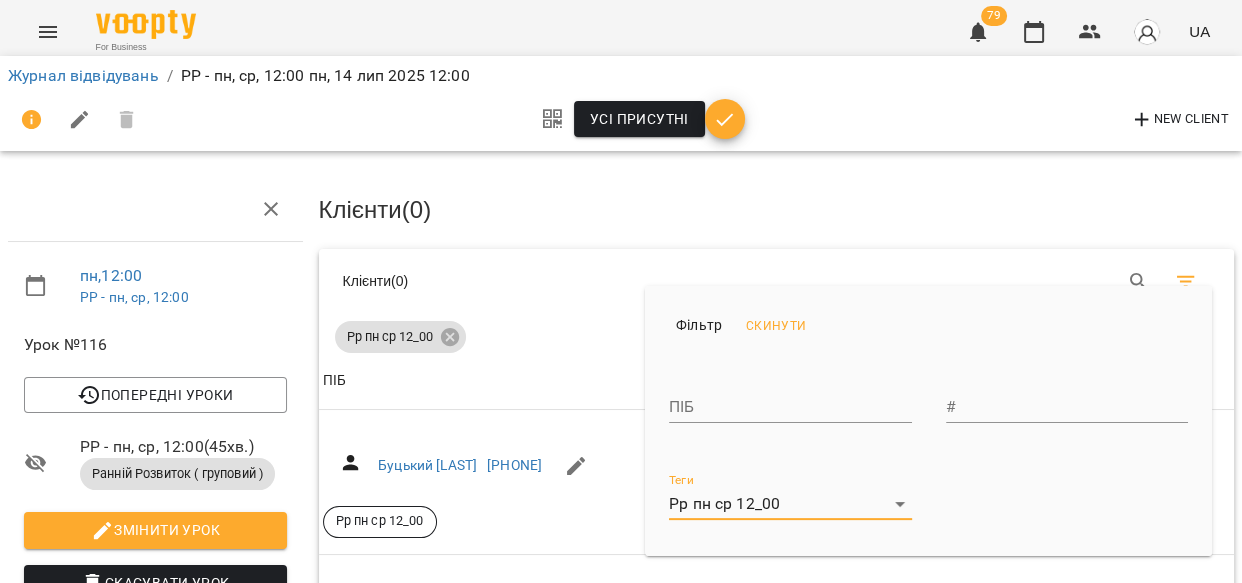 drag, startPoint x: 511, startPoint y: 262, endPoint x: 520, endPoint y: 269, distance: 11.401754 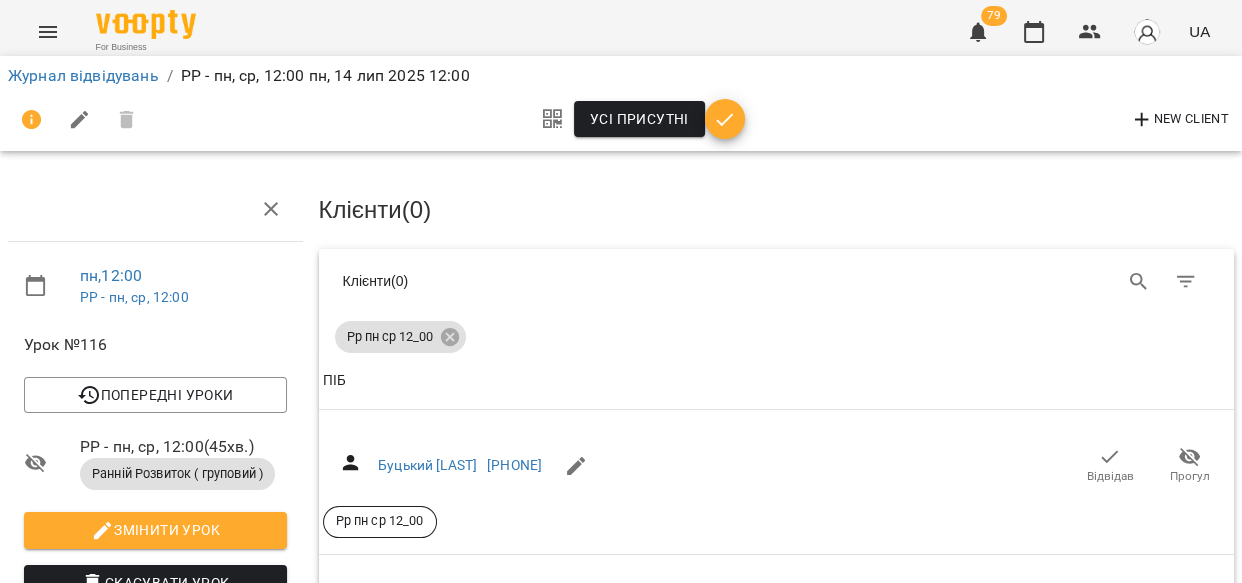 click 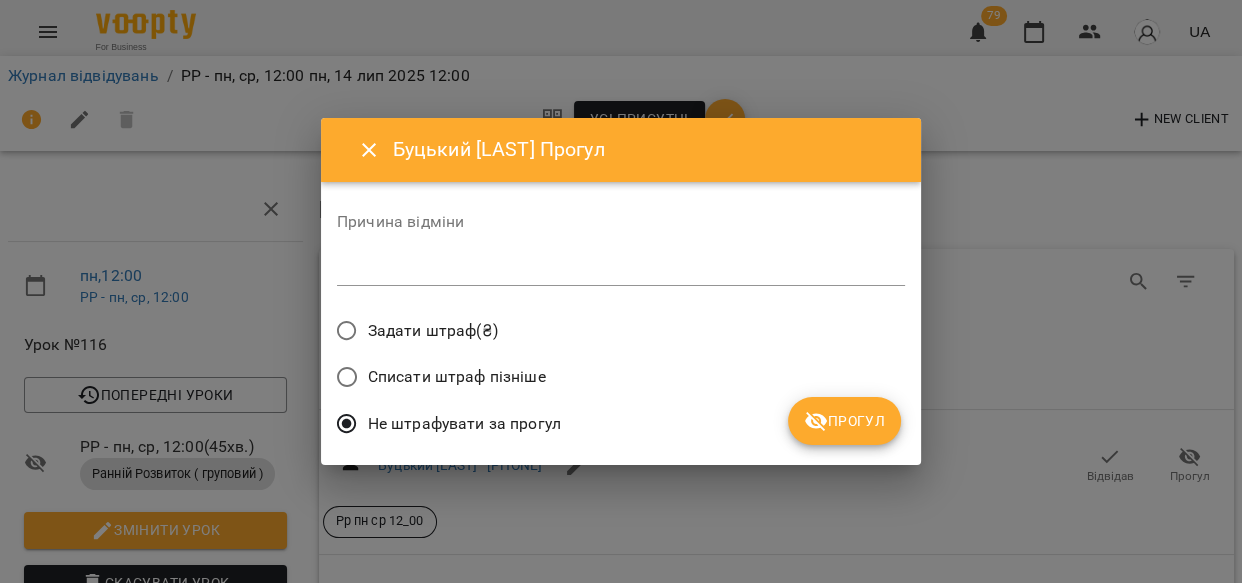 click on "Прогул" at bounding box center (844, 421) 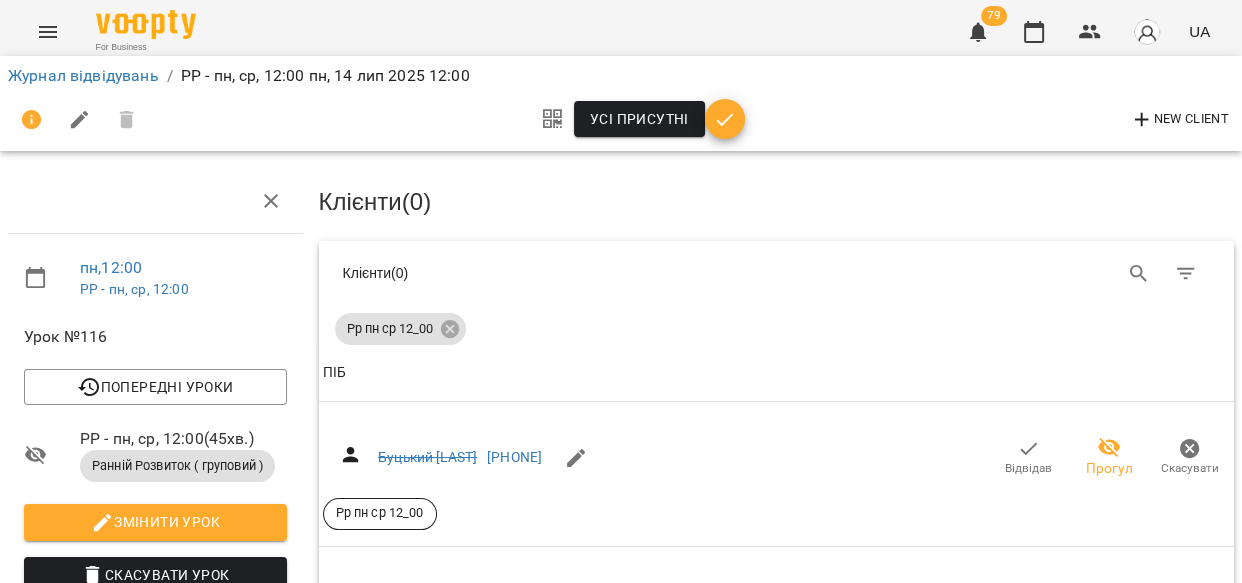 scroll, scrollTop: 250, scrollLeft: 0, axis: vertical 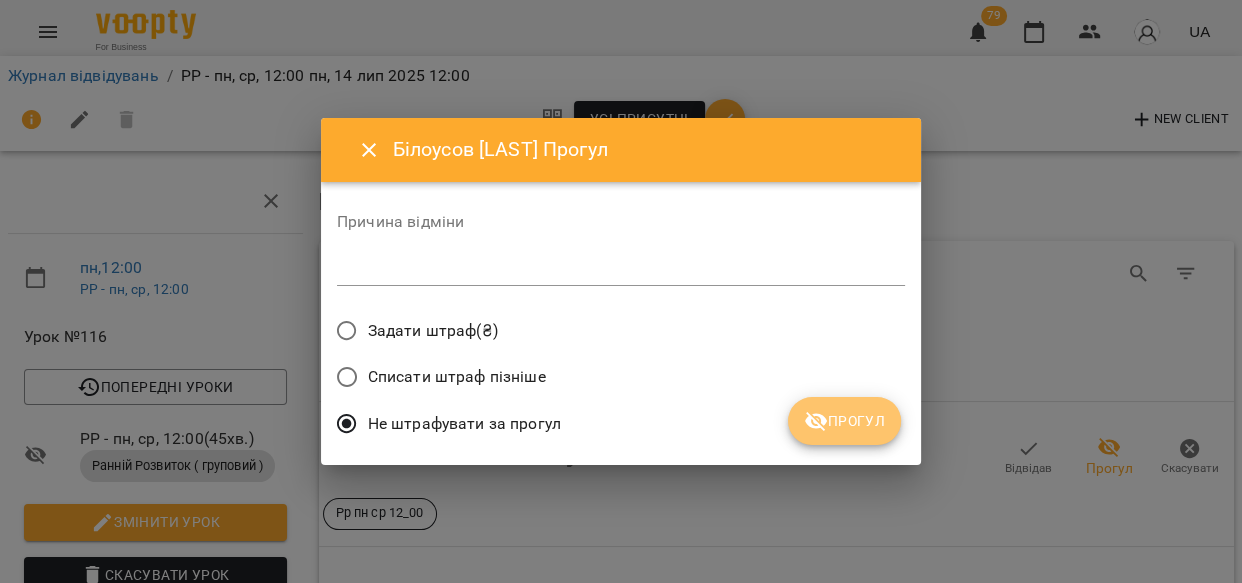 click on "Прогул" at bounding box center [844, 421] 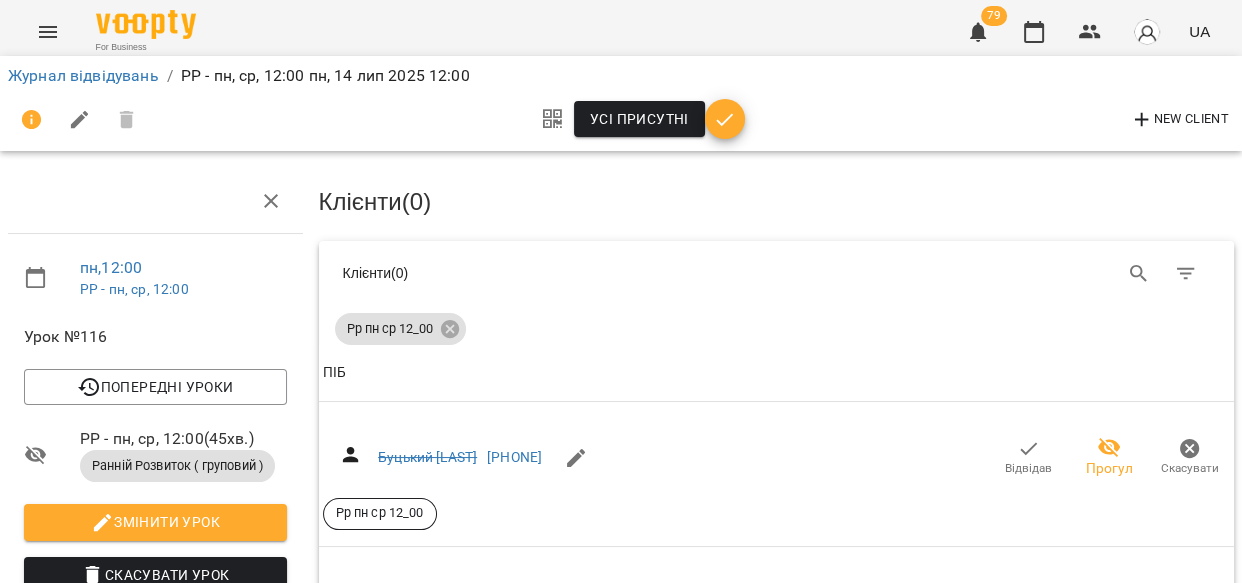 click 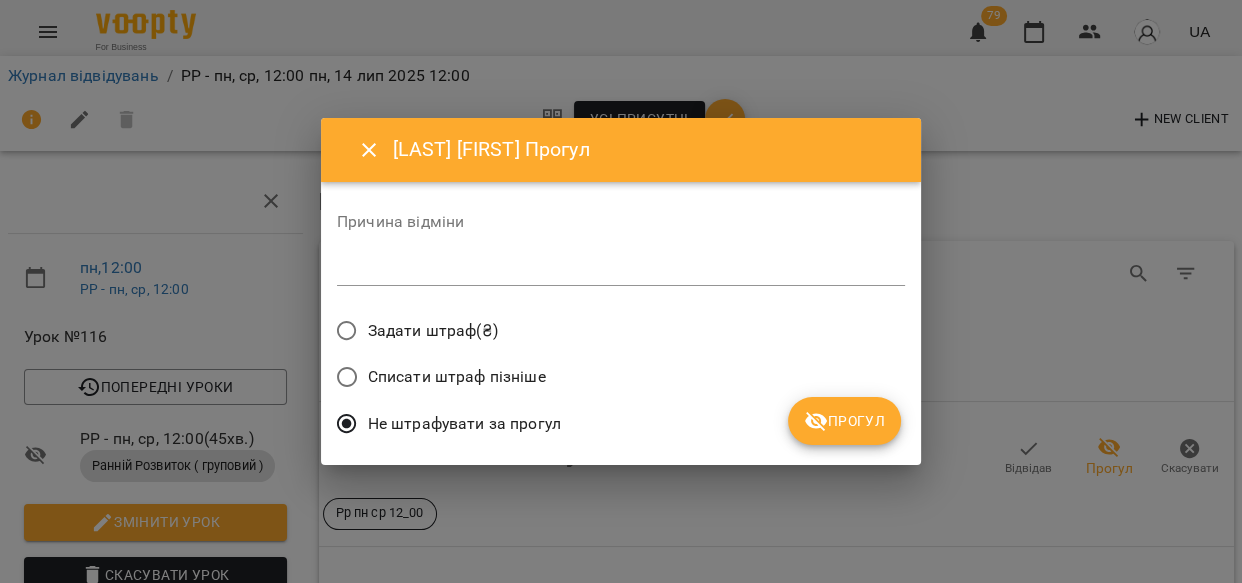 click 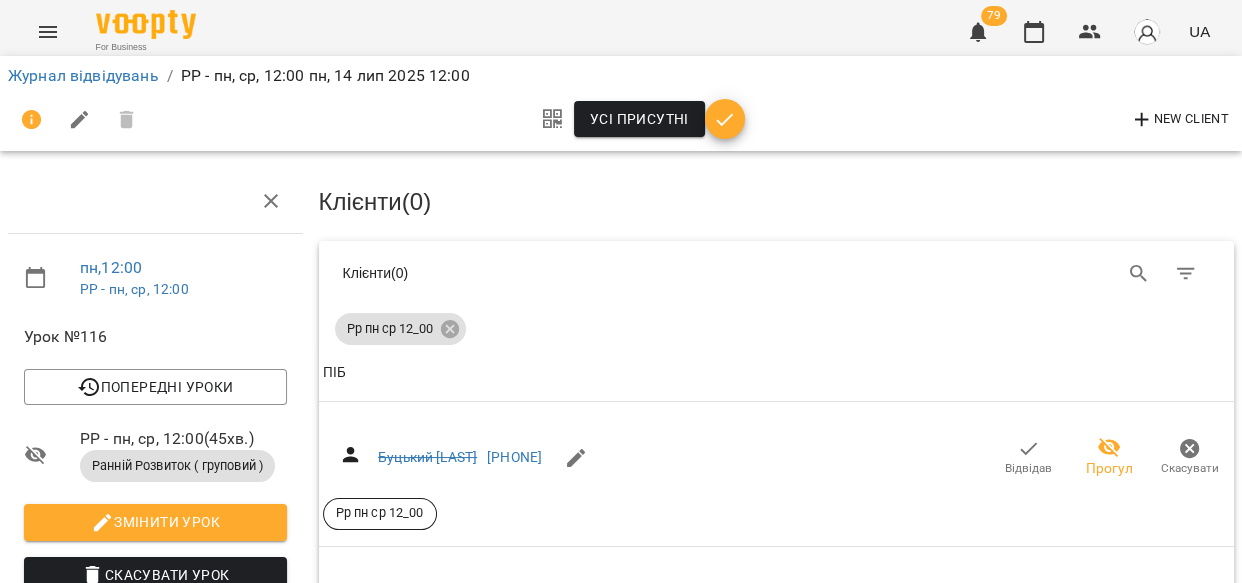 scroll, scrollTop: 565, scrollLeft: 0, axis: vertical 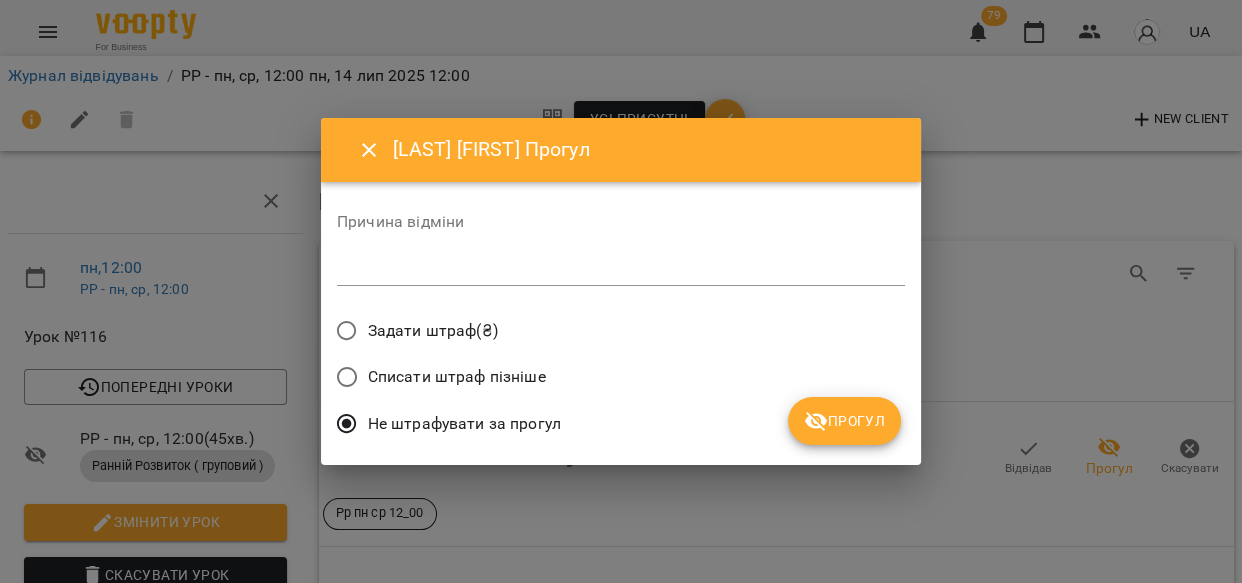 click on "Прогул" at bounding box center (844, 421) 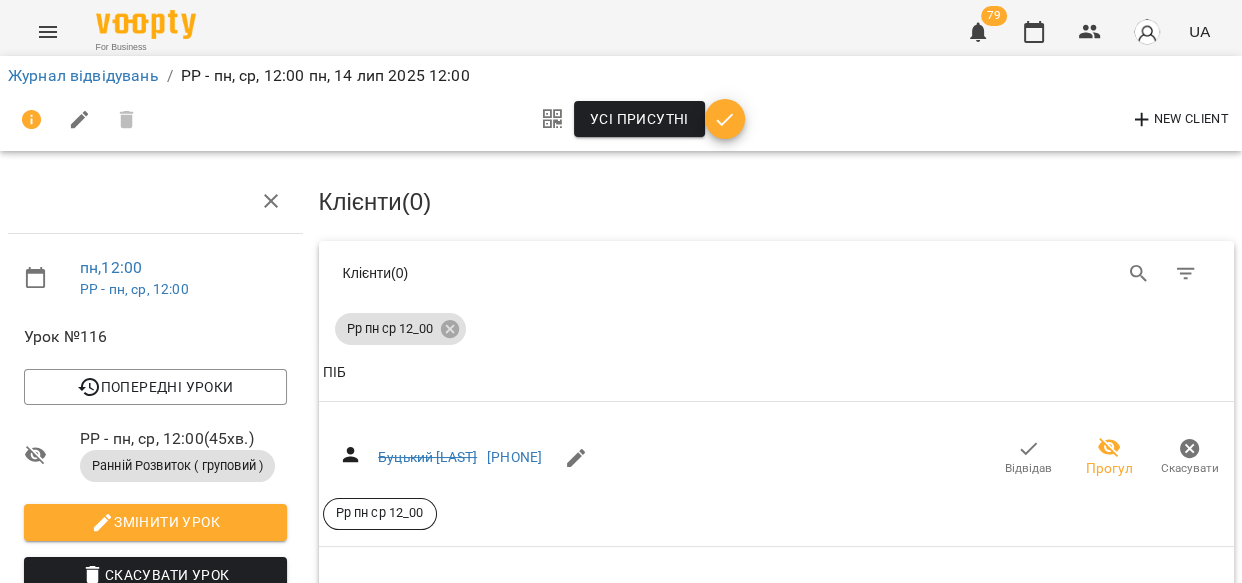click 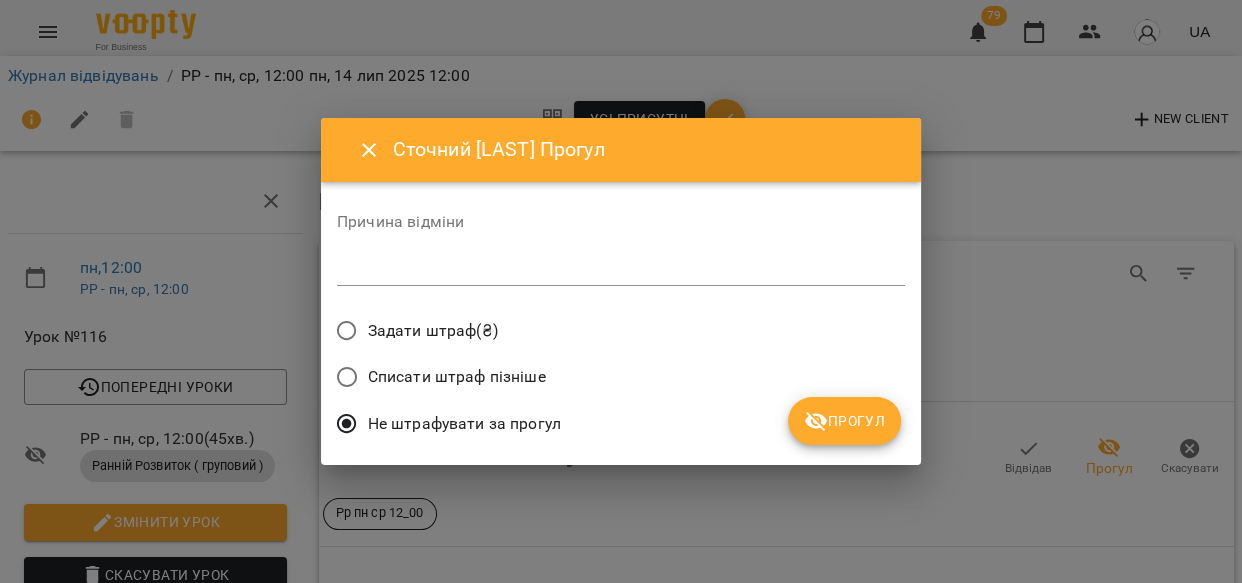 click on "Прогул" at bounding box center [844, 421] 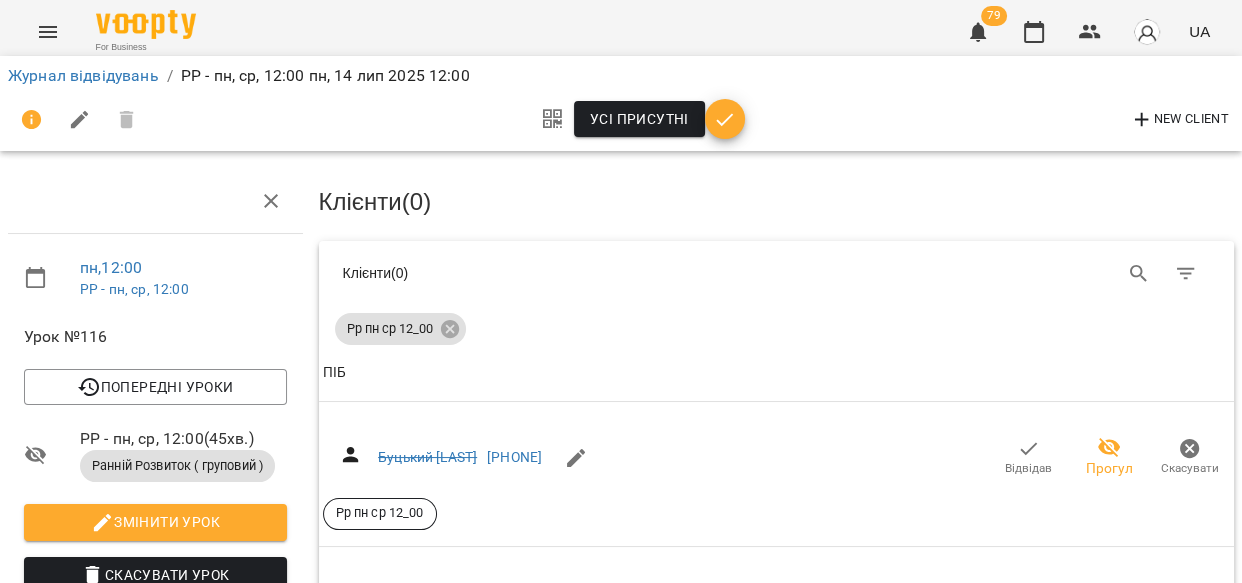 scroll, scrollTop: 628, scrollLeft: 0, axis: vertical 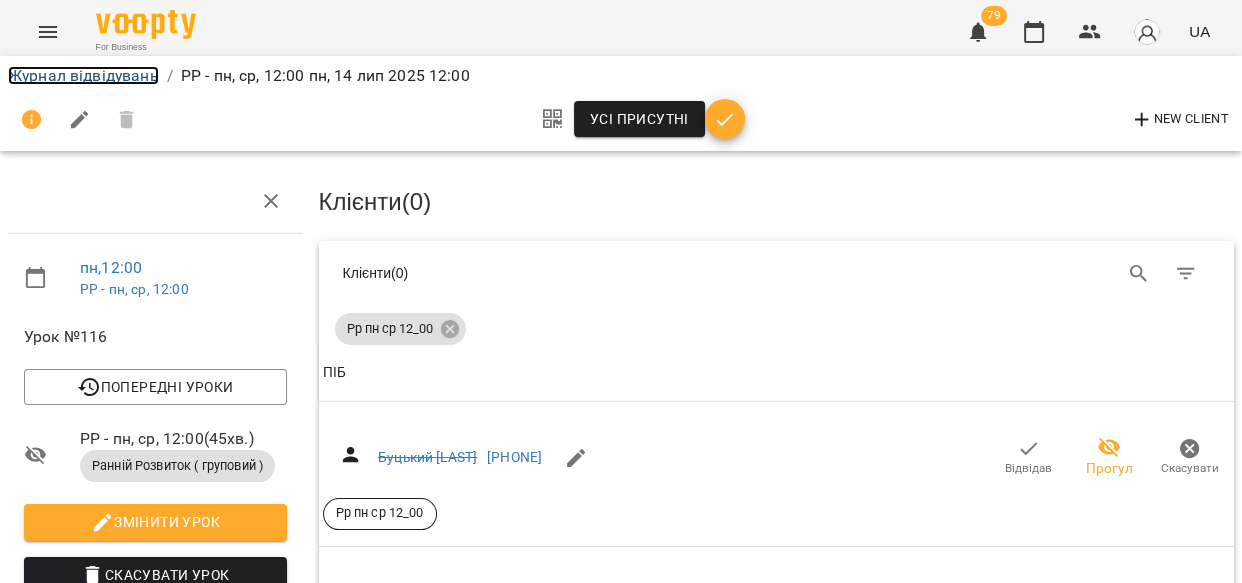 click on "Журнал відвідувань" at bounding box center [83, 75] 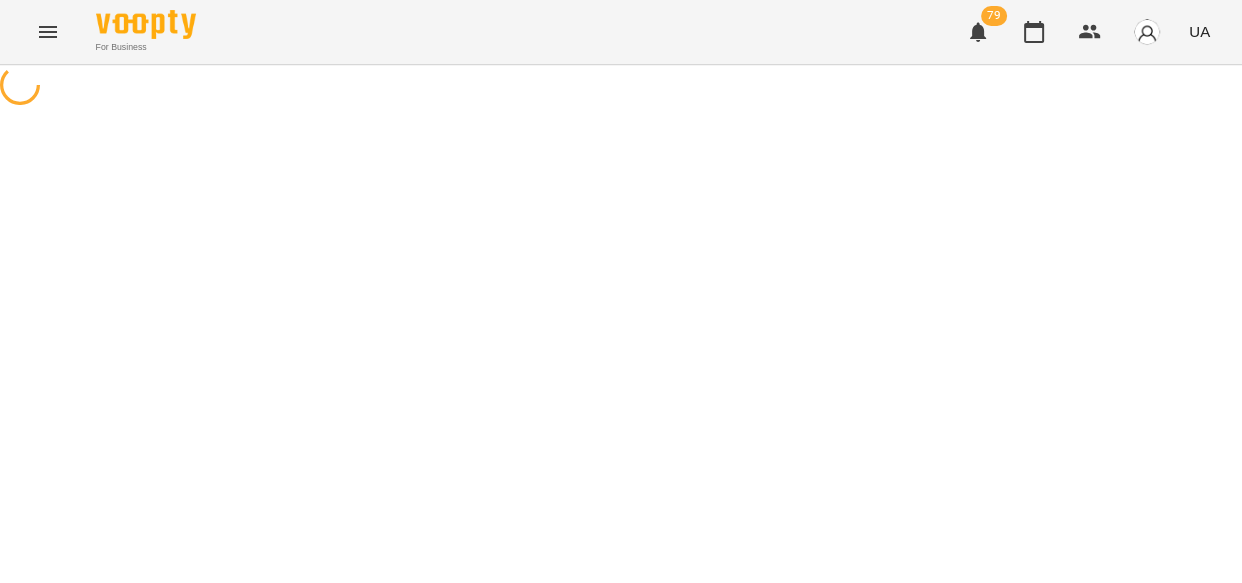 scroll, scrollTop: 0, scrollLeft: 0, axis: both 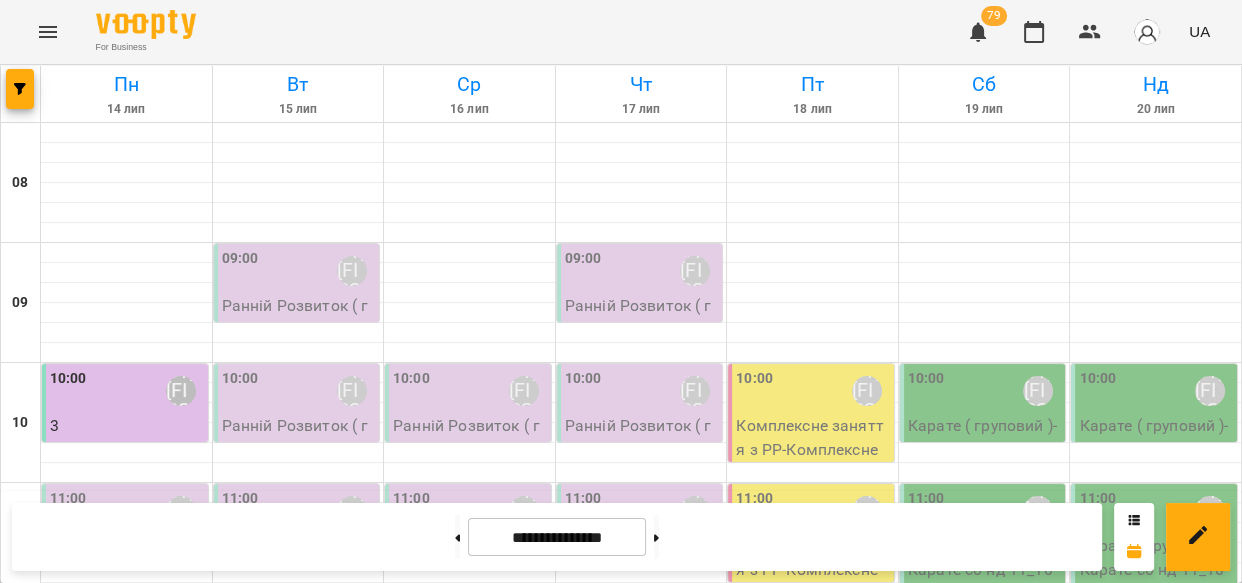 click on "10:00 Киричко [LAST] Карате ( груповий ) - Карате груповий(сб і нд) 10.00 11:00 Киричко [LAST] Карате ( груповий ) - Карате сб нд 11_10 12:30 Киричко [LAST] Карате ( груповий ) - Карате сб нд 12_20" at bounding box center (1156, 903) 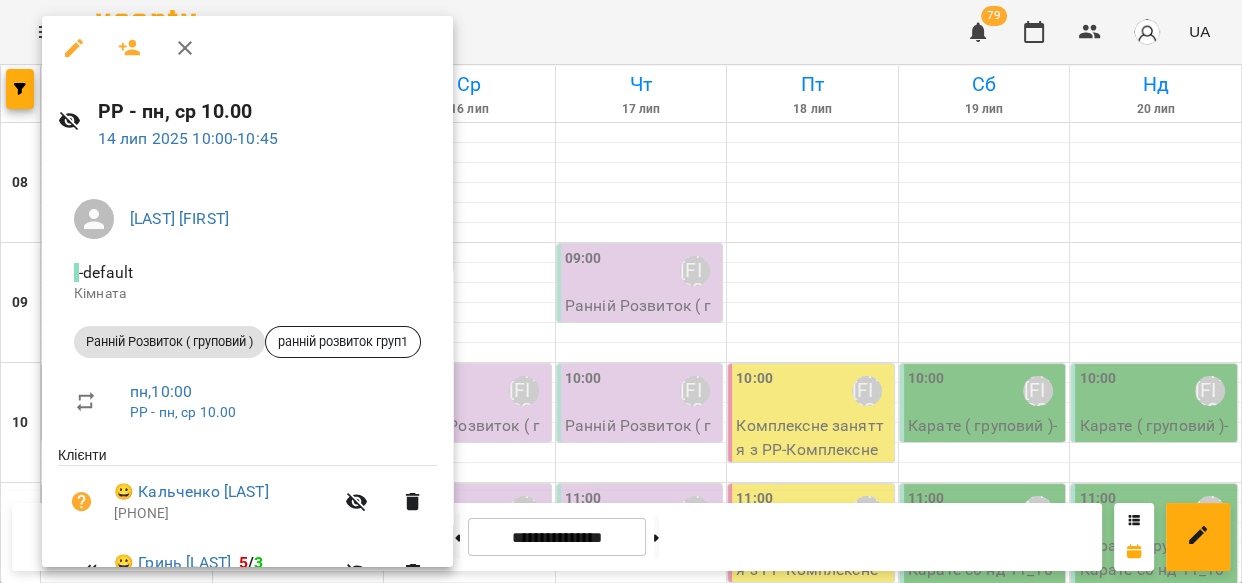 click 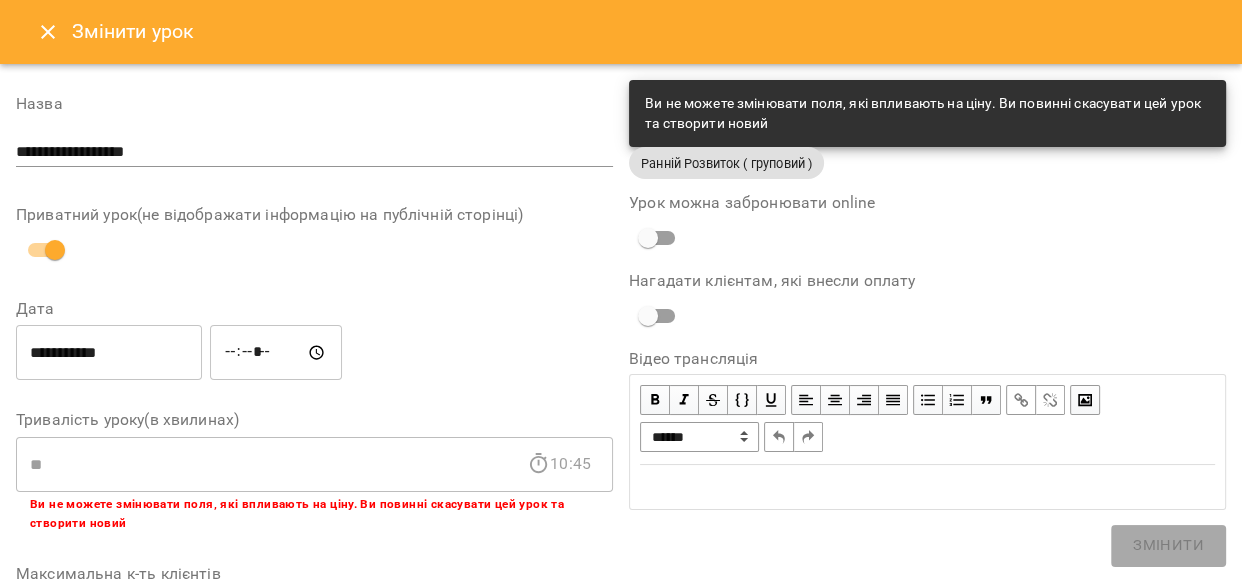click 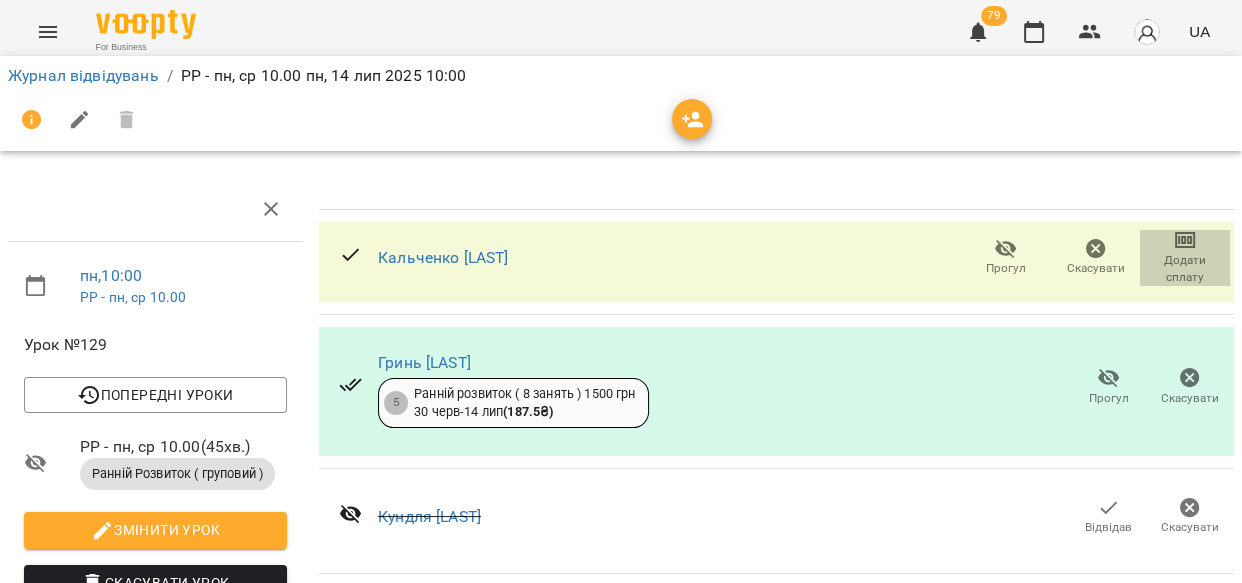click on "Додати сплату" at bounding box center [1185, 269] 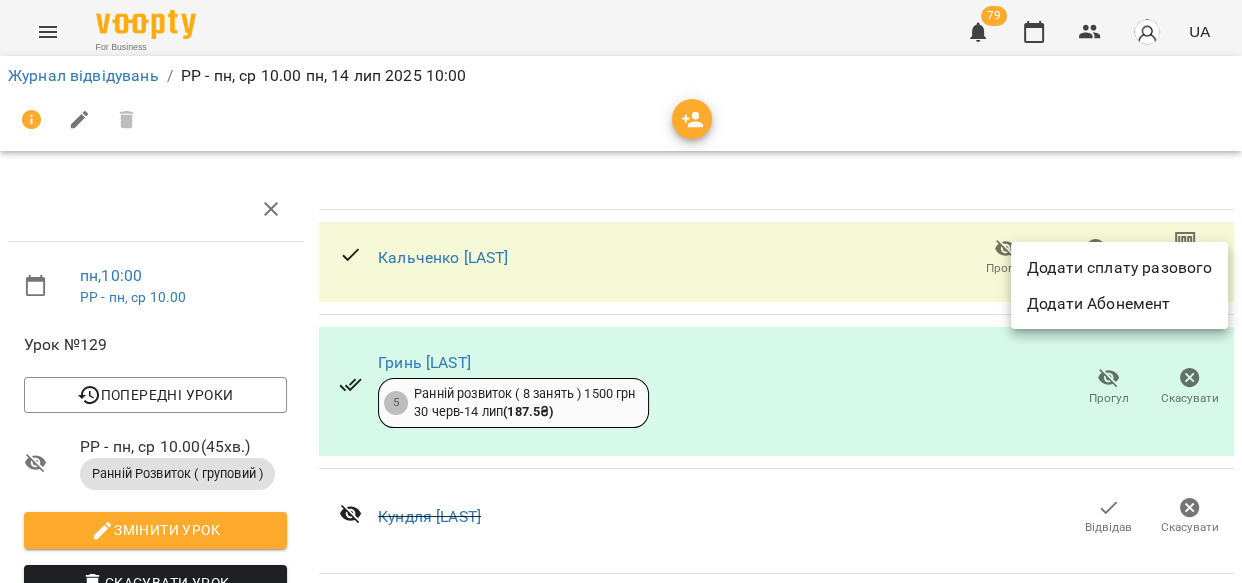 click on "Додати сплату разового" at bounding box center (1119, 268) 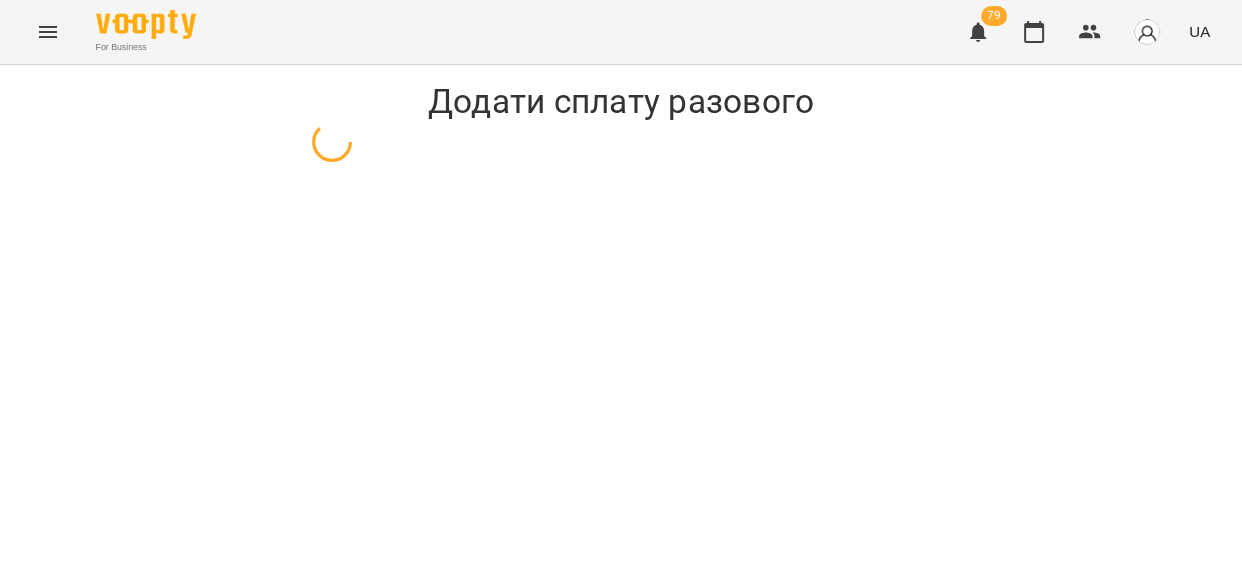 select on "**********" 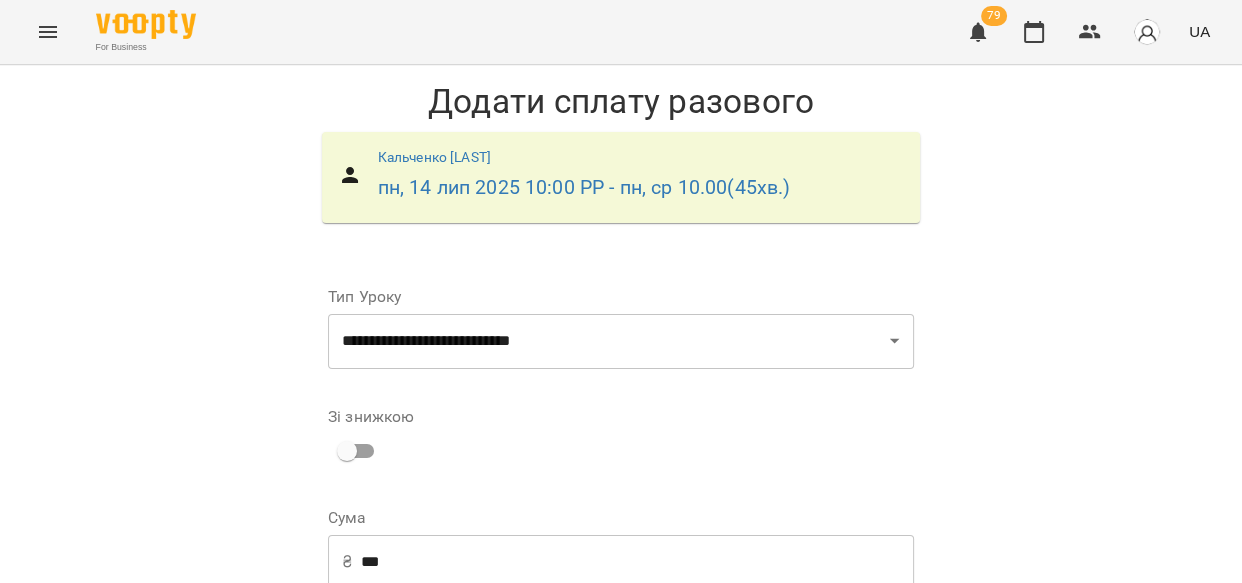 scroll, scrollTop: 317, scrollLeft: 0, axis: vertical 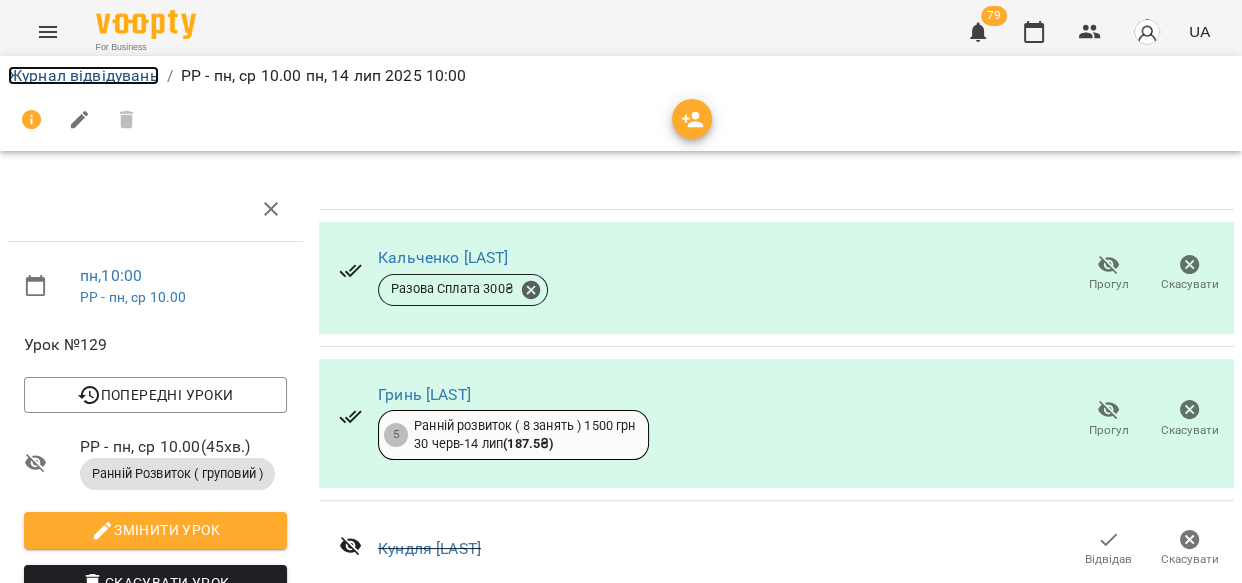click on "Журнал відвідувань" at bounding box center (83, 75) 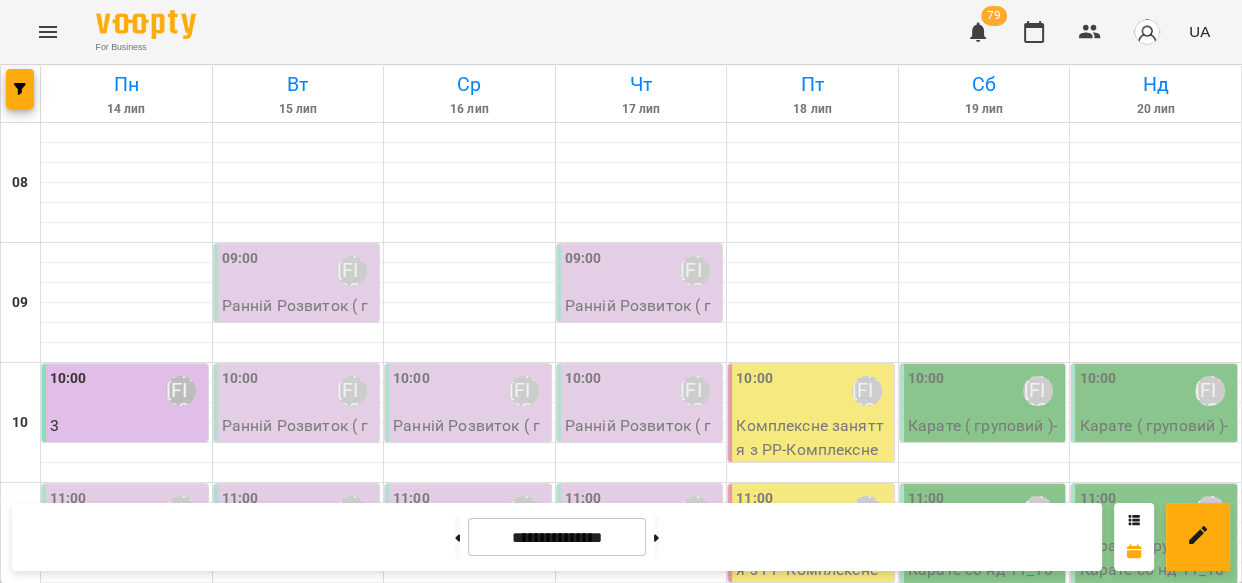 scroll, scrollTop: 291, scrollLeft: 0, axis: vertical 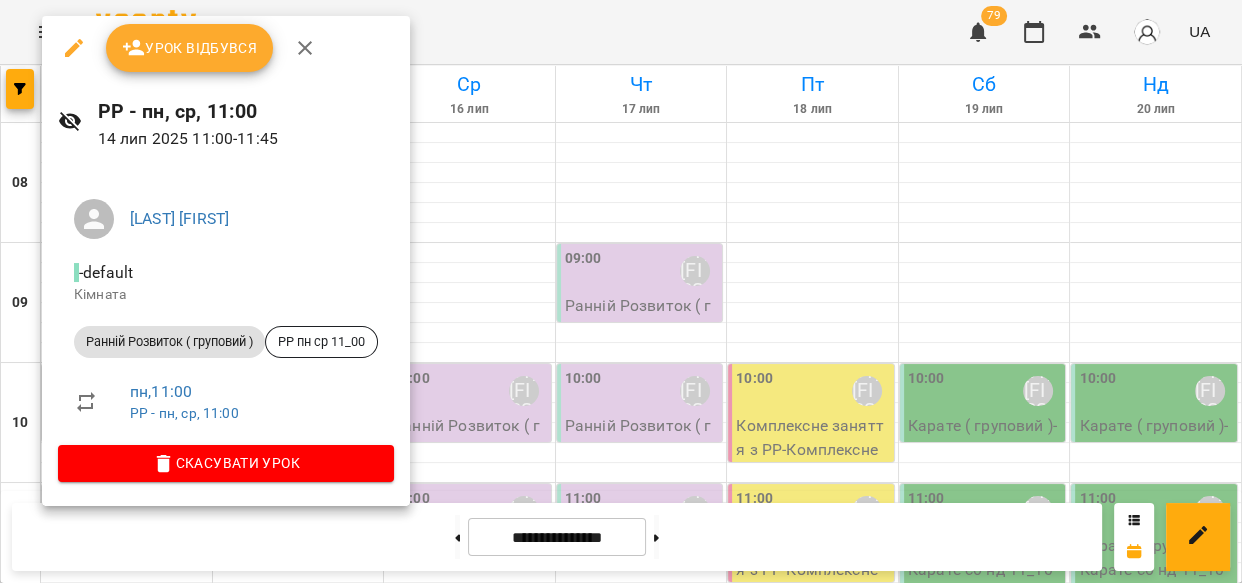 click on "Урок відбувся" at bounding box center [190, 48] 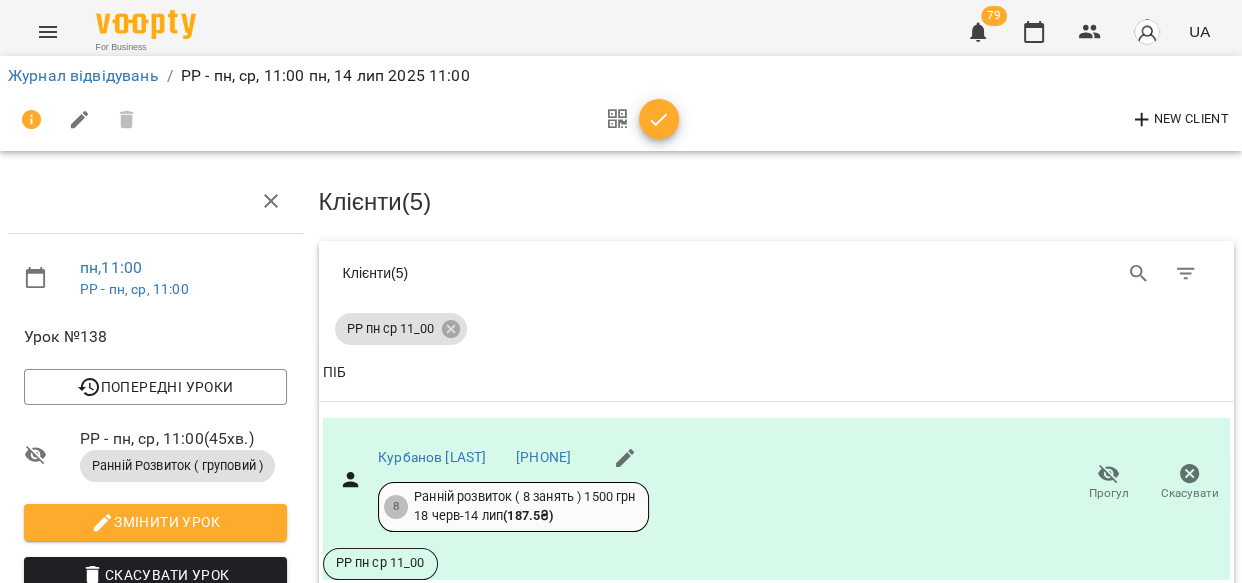 scroll, scrollTop: 507, scrollLeft: 0, axis: vertical 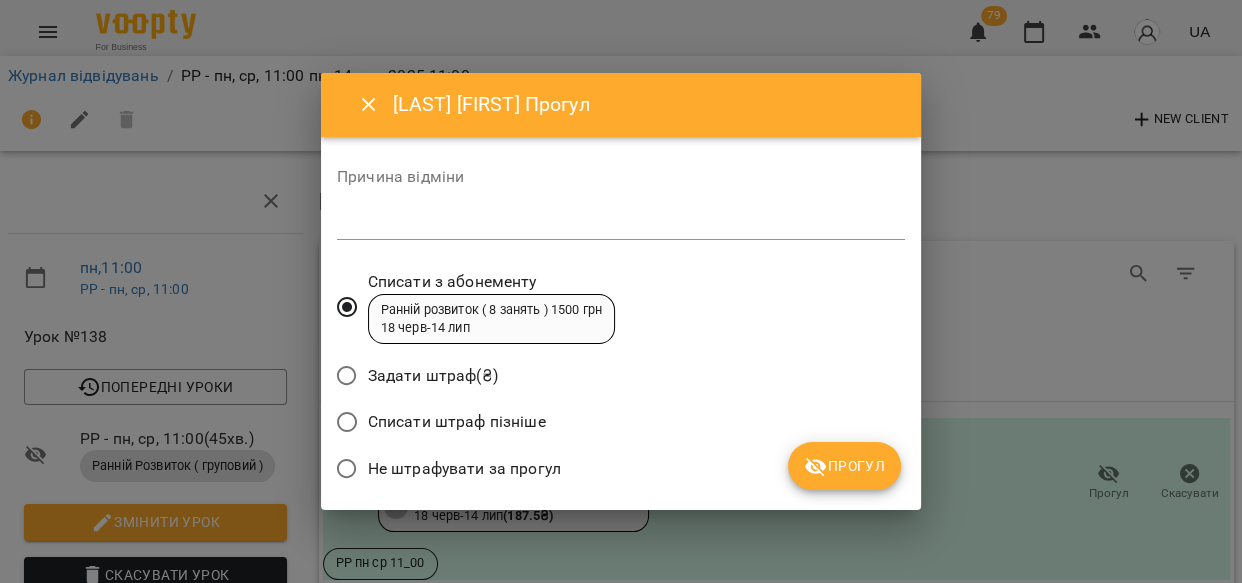 click on "Прогул" at bounding box center (844, 466) 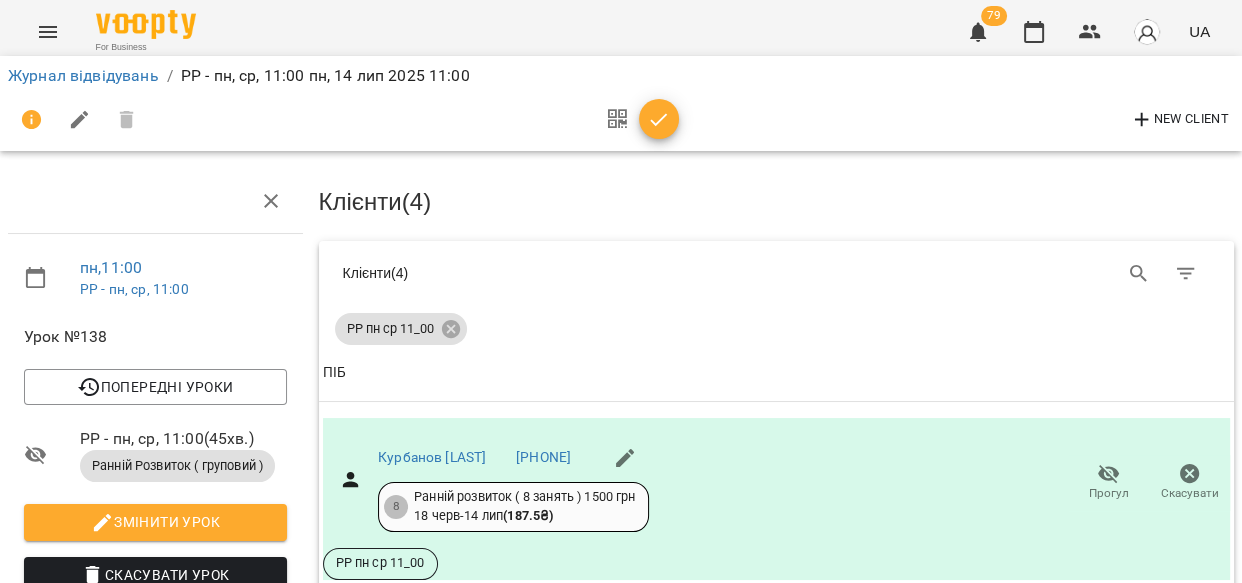 scroll, scrollTop: 141, scrollLeft: 0, axis: vertical 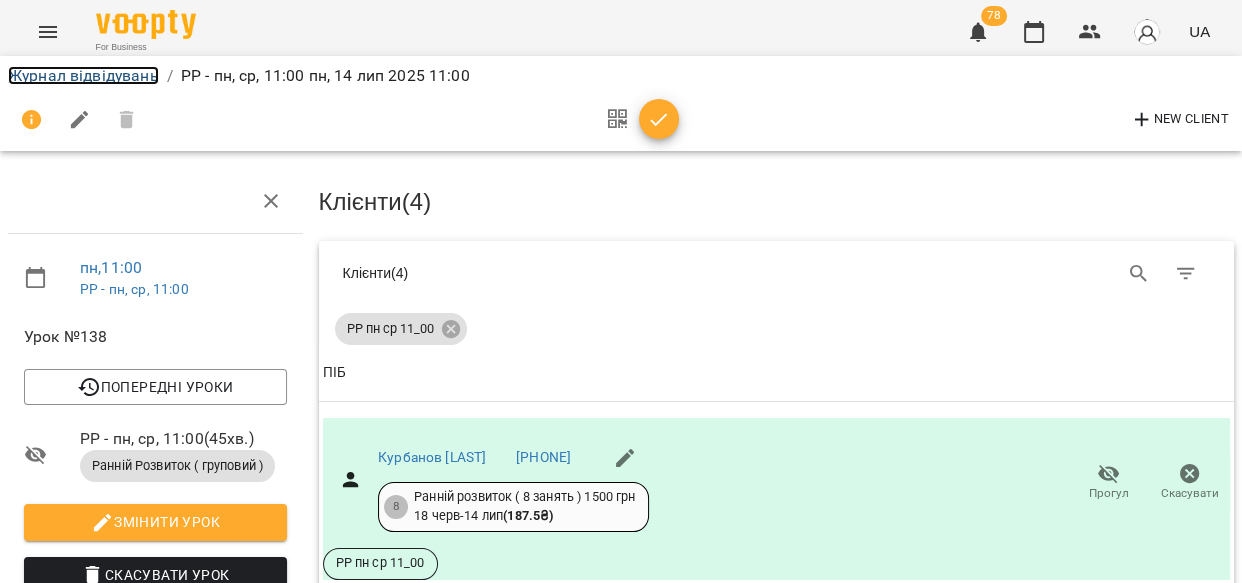 click on "Журнал відвідувань" at bounding box center (83, 75) 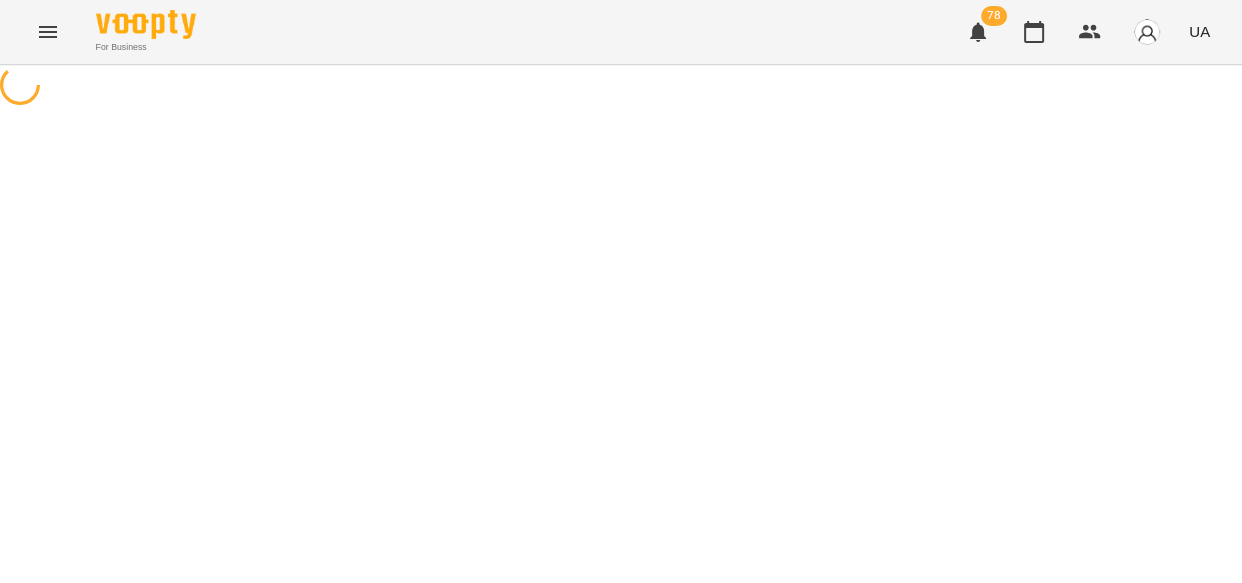 scroll, scrollTop: 0, scrollLeft: 0, axis: both 